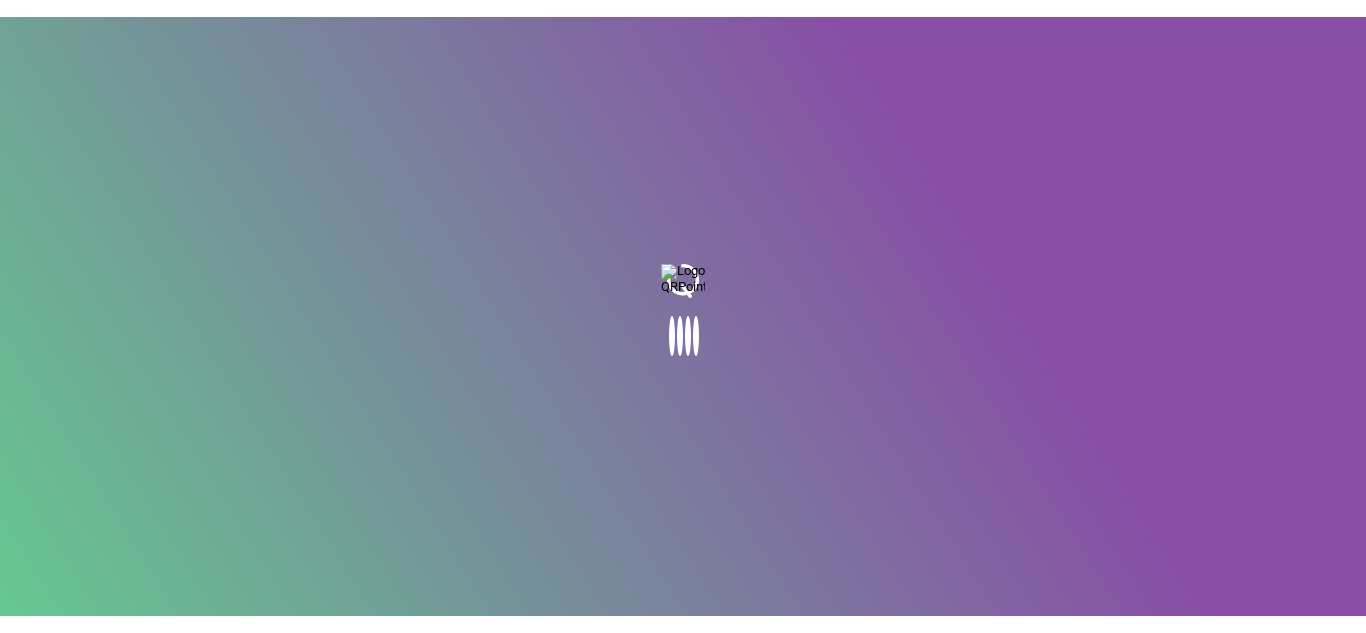 scroll, scrollTop: 0, scrollLeft: 0, axis: both 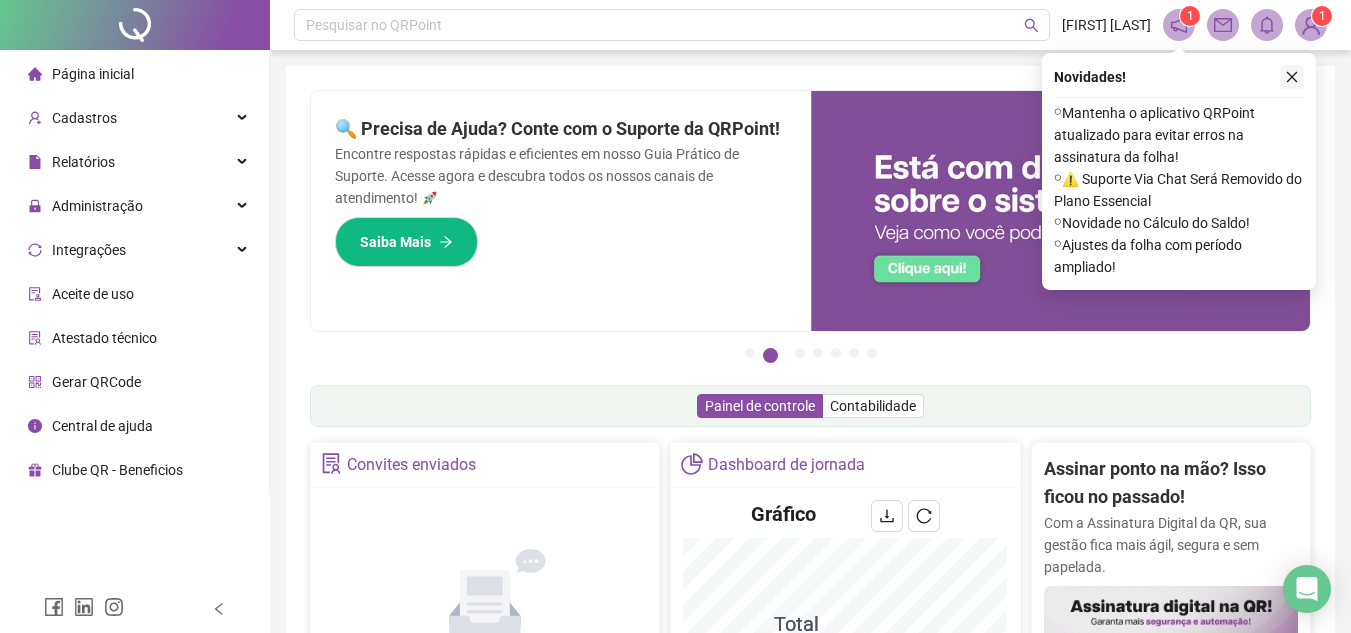 click 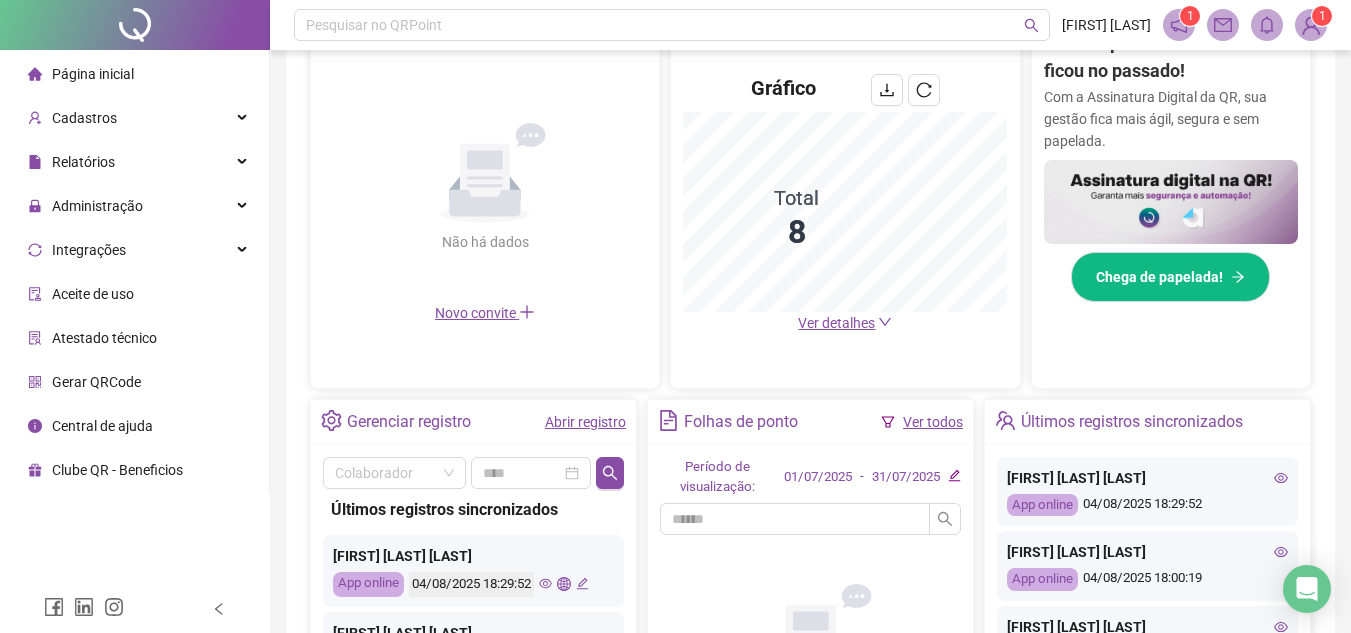 scroll, scrollTop: 464, scrollLeft: 0, axis: vertical 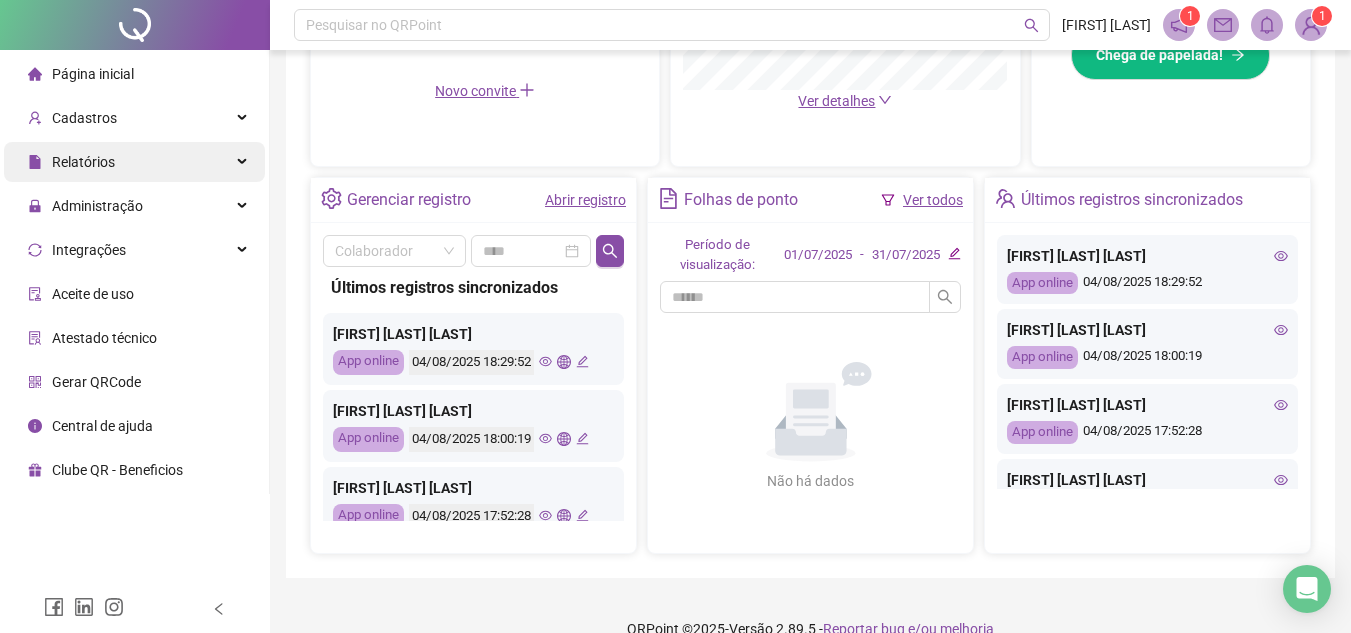 click on "Relatórios" at bounding box center [134, 162] 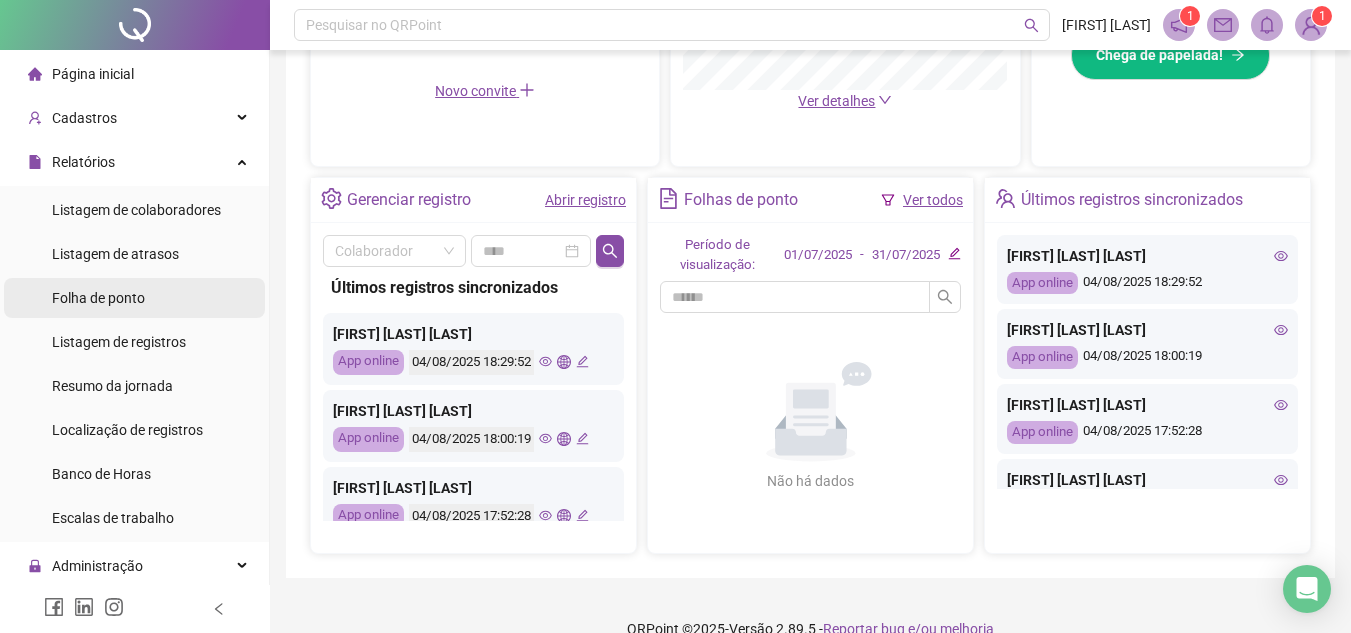 click on "Folha de ponto" at bounding box center [134, 298] 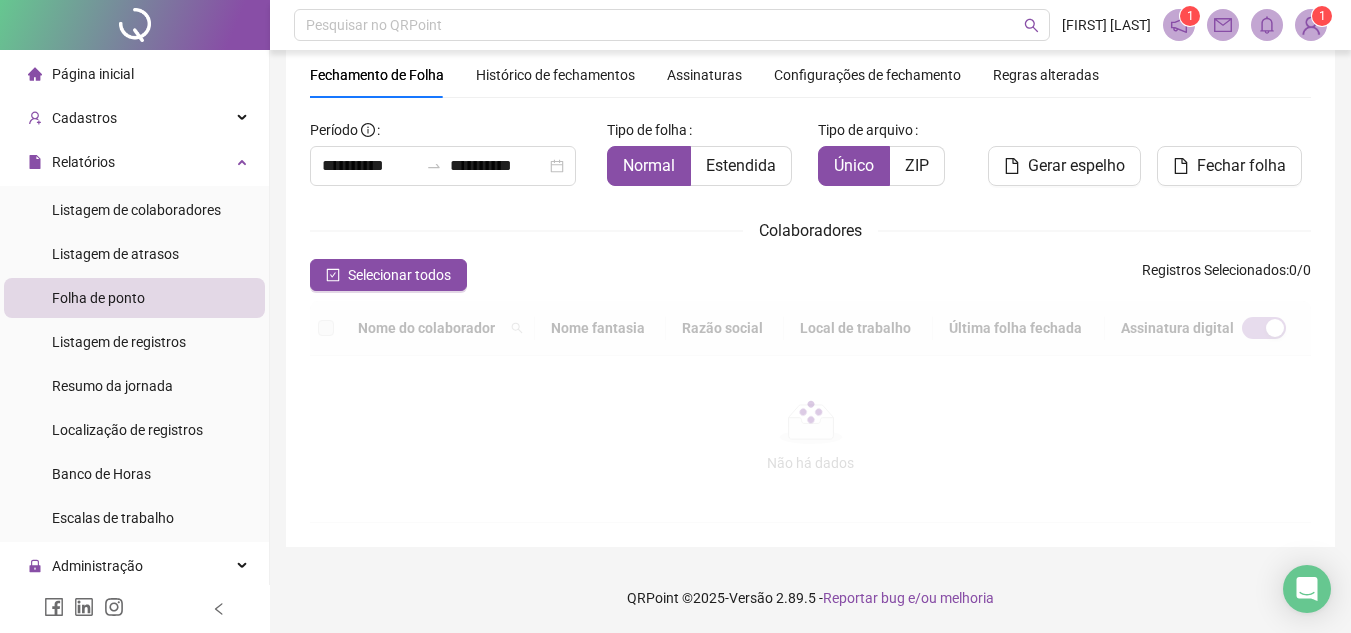 scroll, scrollTop: 93, scrollLeft: 0, axis: vertical 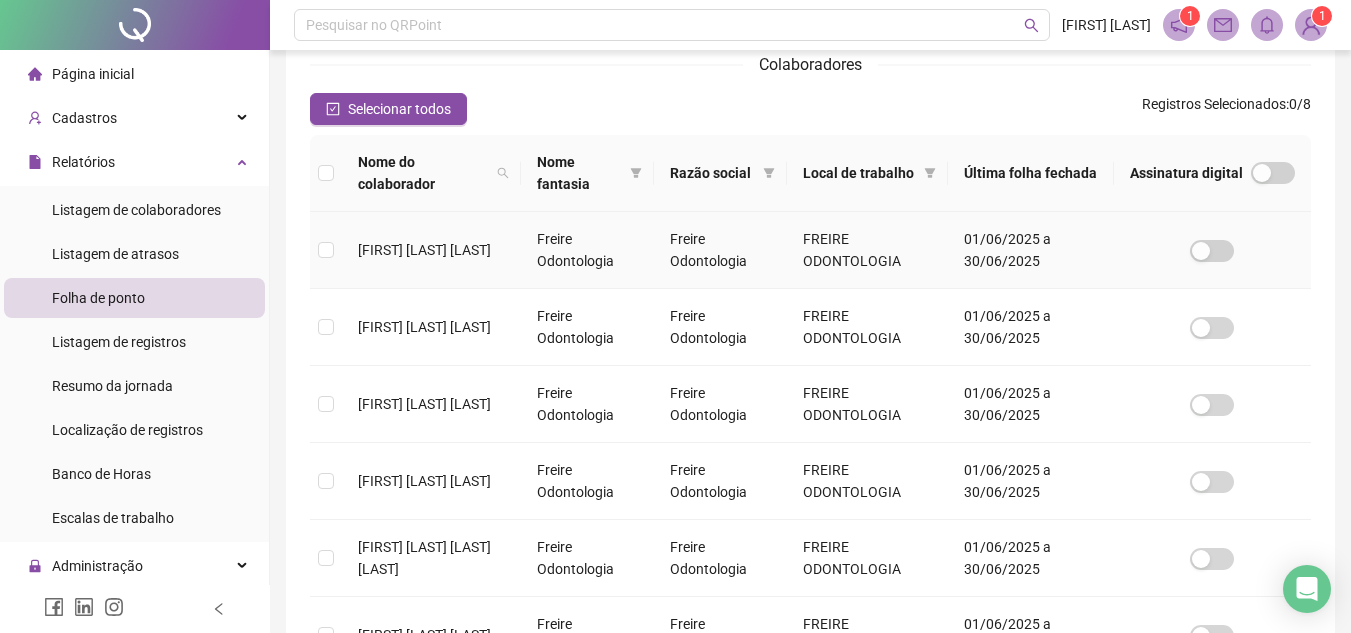 click on "[FIRST] [LAST] [LAST]" at bounding box center (424, 250) 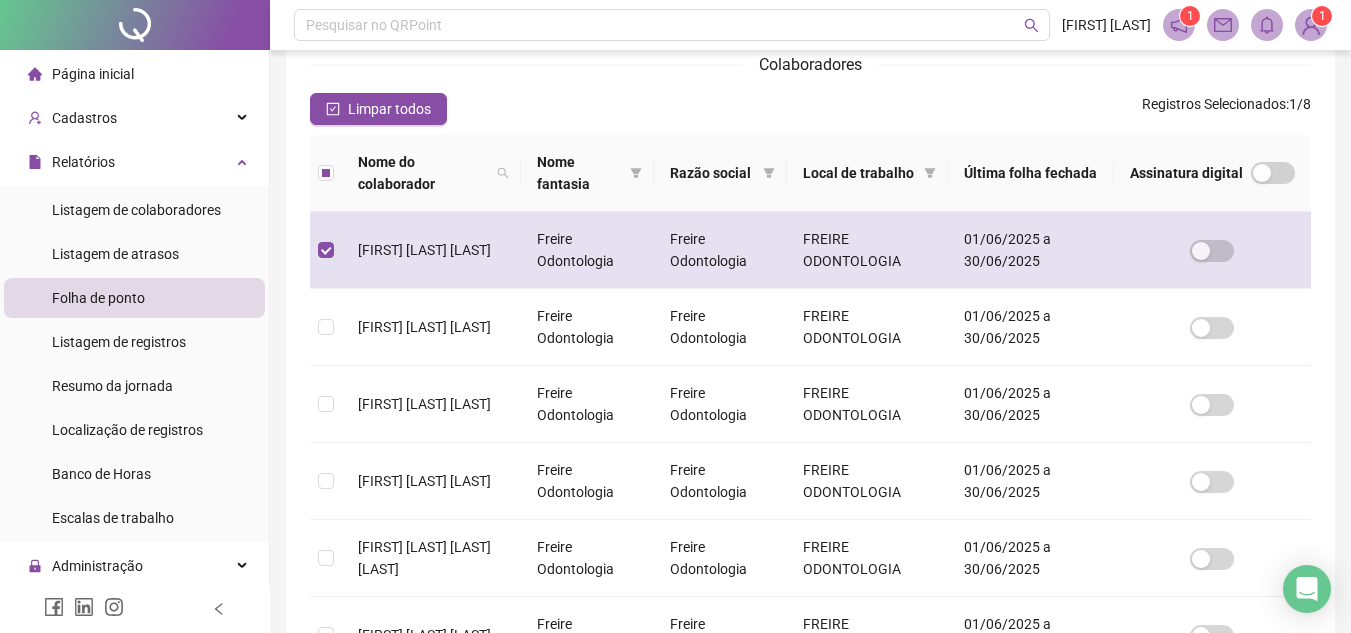 scroll, scrollTop: 93, scrollLeft: 0, axis: vertical 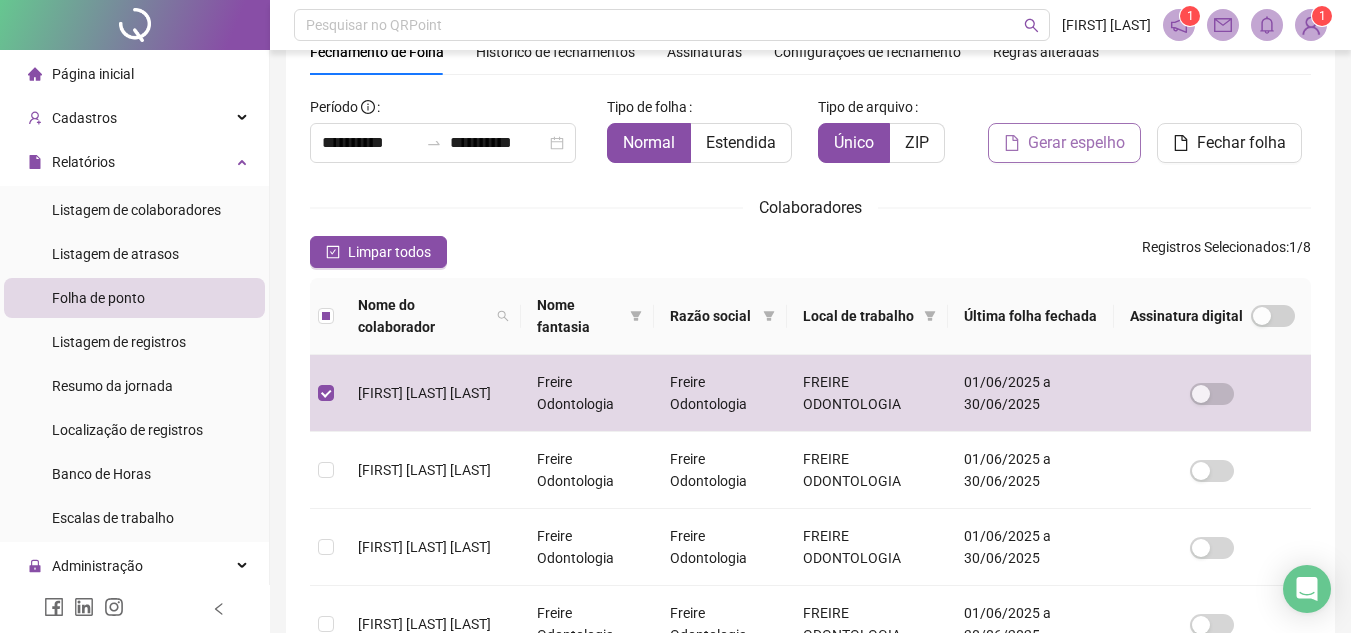 click on "Gerar espelho" at bounding box center [1076, 143] 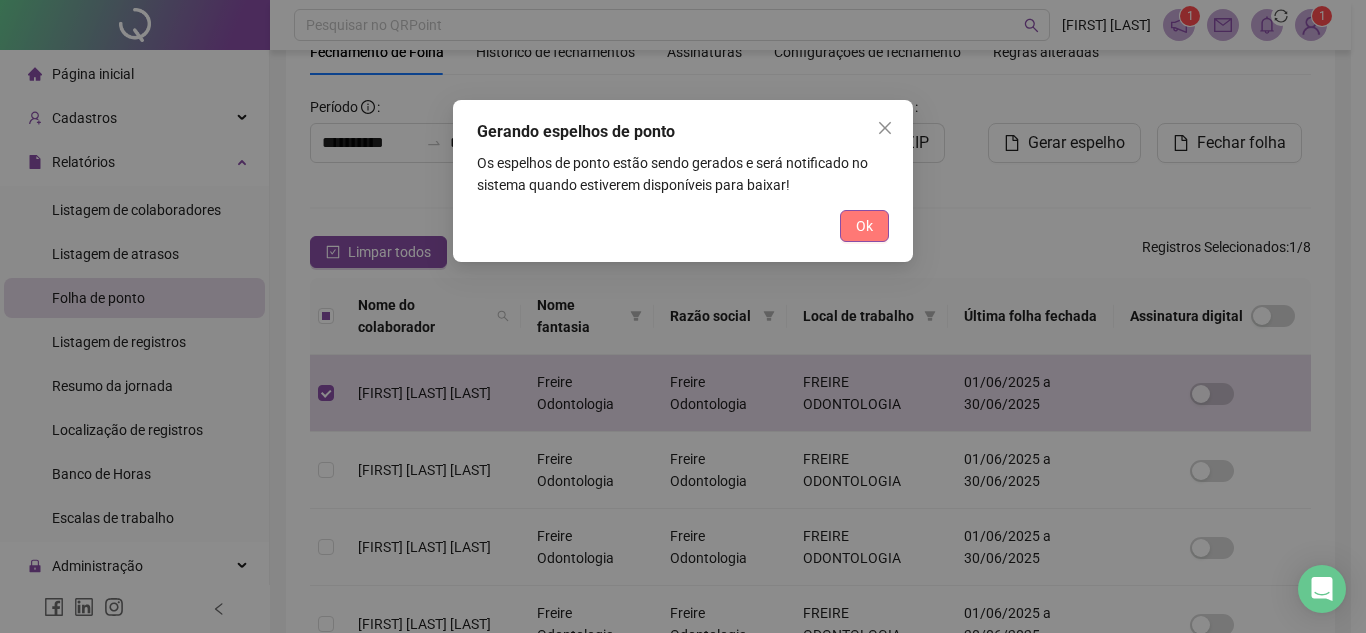 click on "Ok" at bounding box center (864, 226) 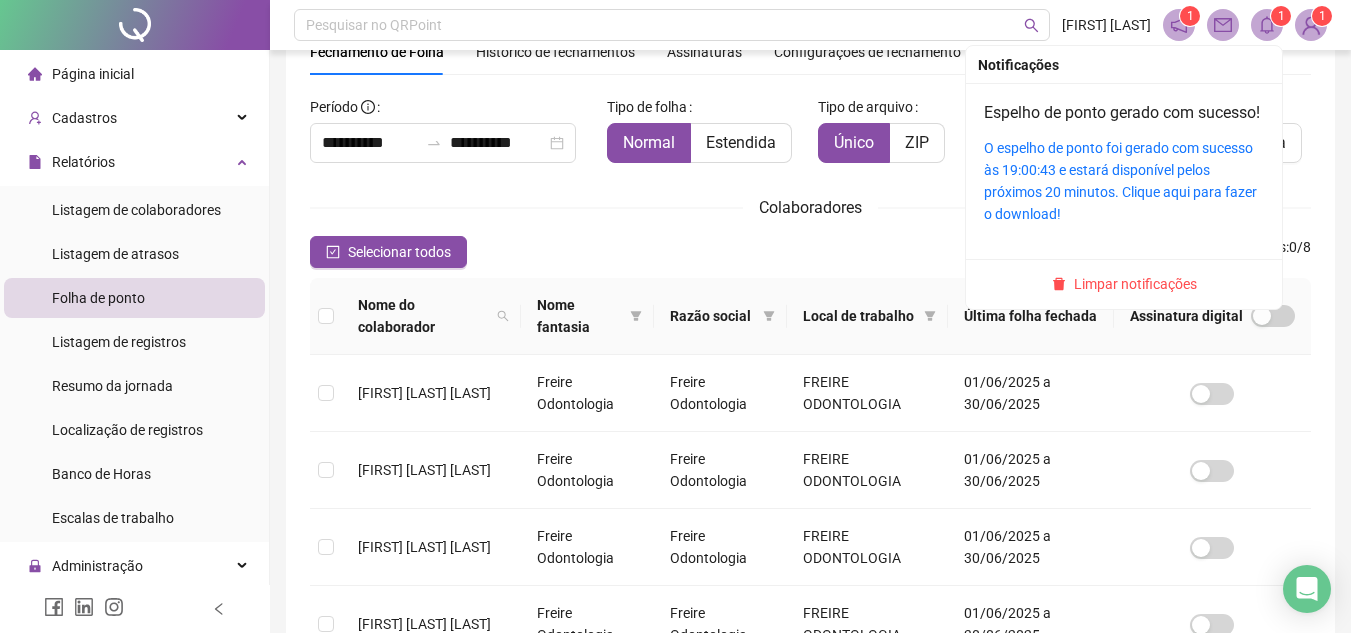 click 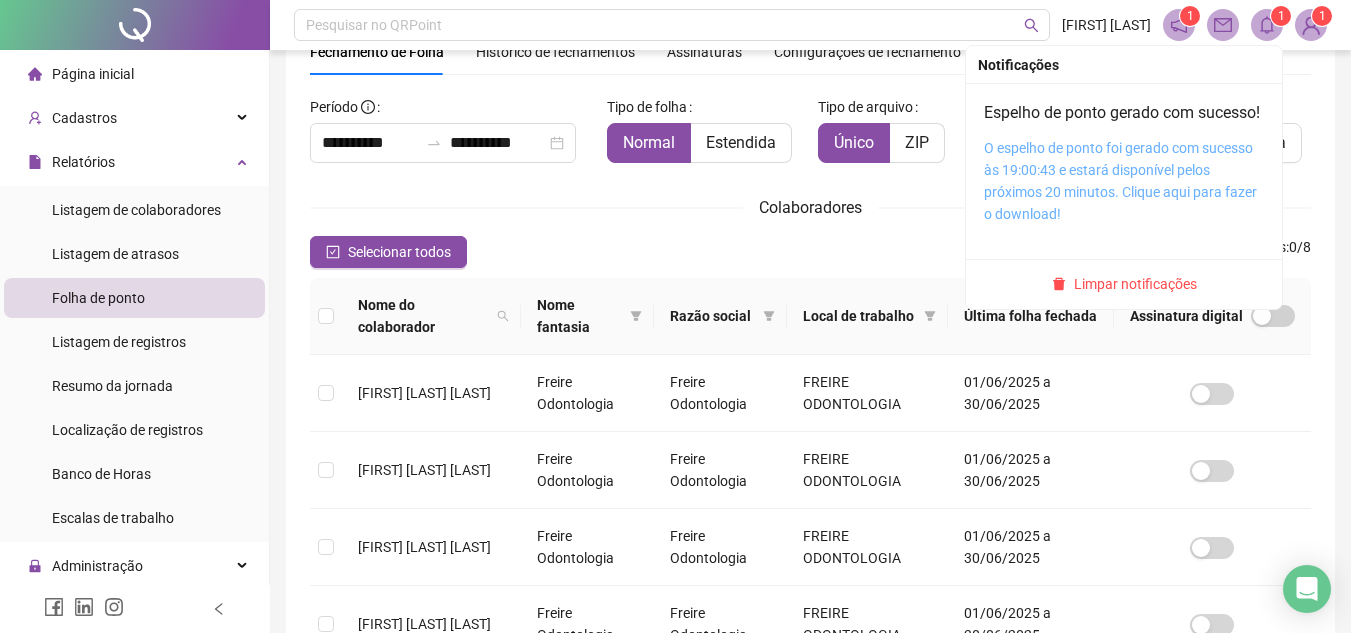 click on "O espelho de ponto foi gerado com sucesso às 19:00:43 e estará disponível pelos próximos 20 minutos.
Clique aqui para fazer o download!" at bounding box center [1120, 181] 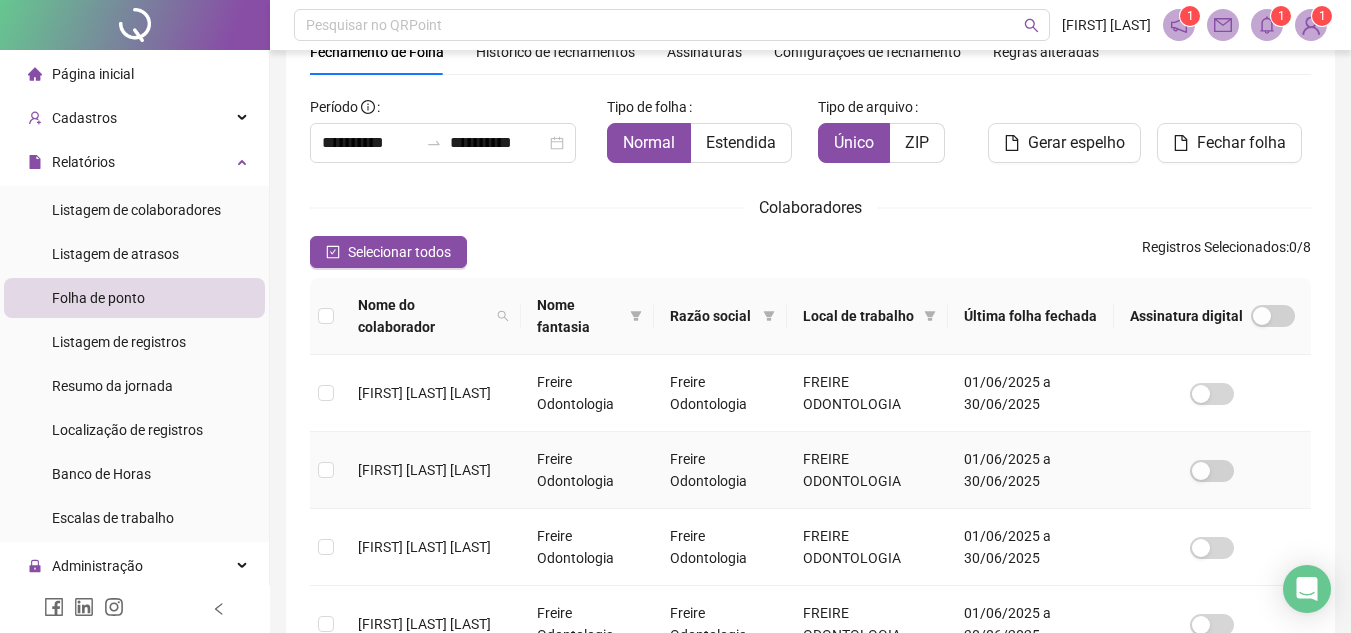 click on "[FIRST] [LAST] [LAST]" at bounding box center (431, 470) 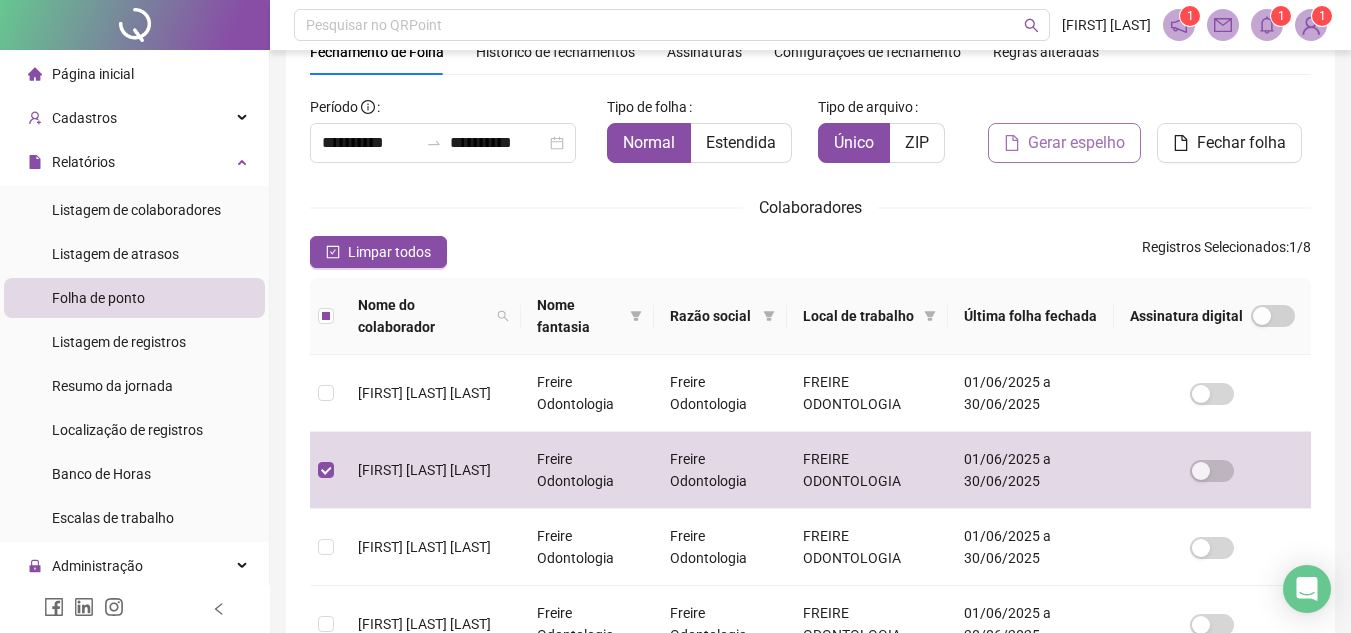 click on "Gerar espelho" at bounding box center [1076, 143] 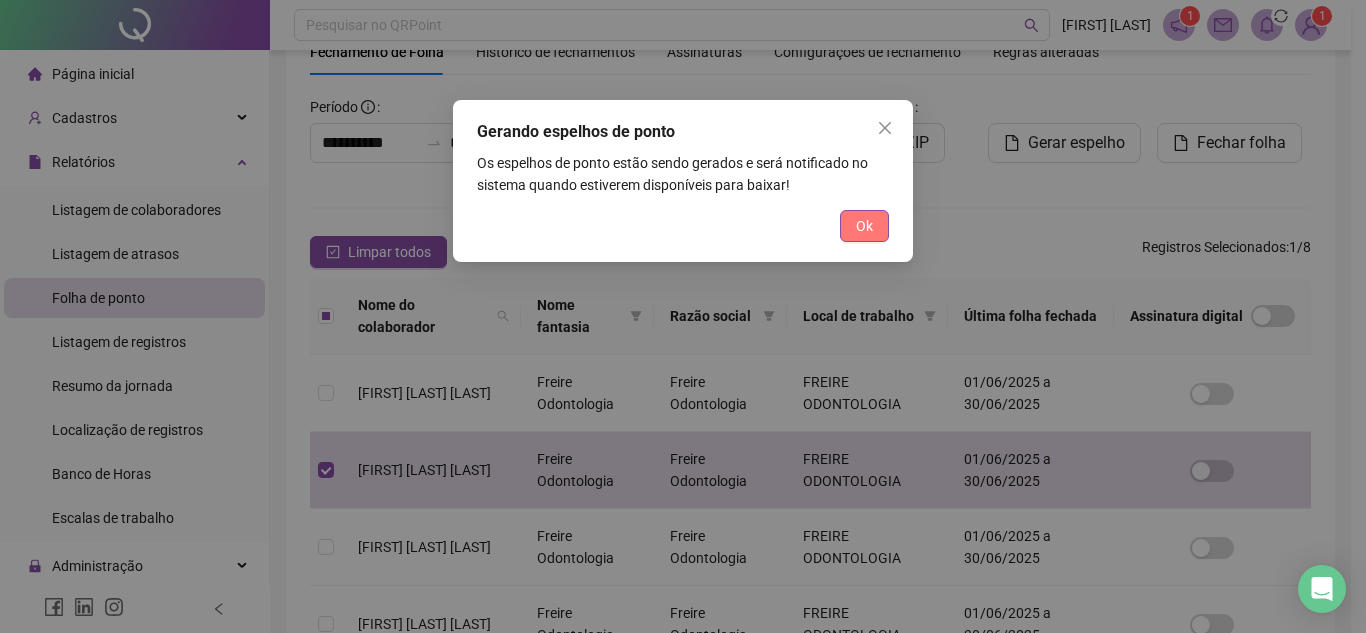 click on "Ok" at bounding box center (864, 226) 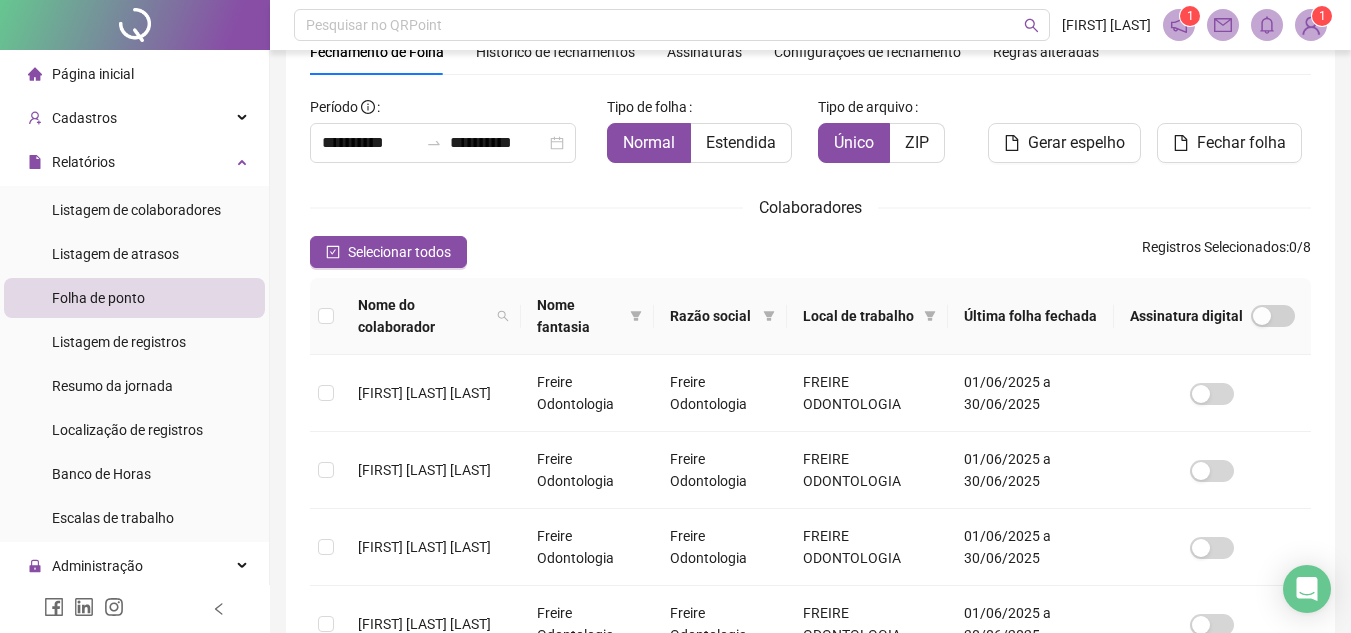 scroll, scrollTop: 114, scrollLeft: 0, axis: vertical 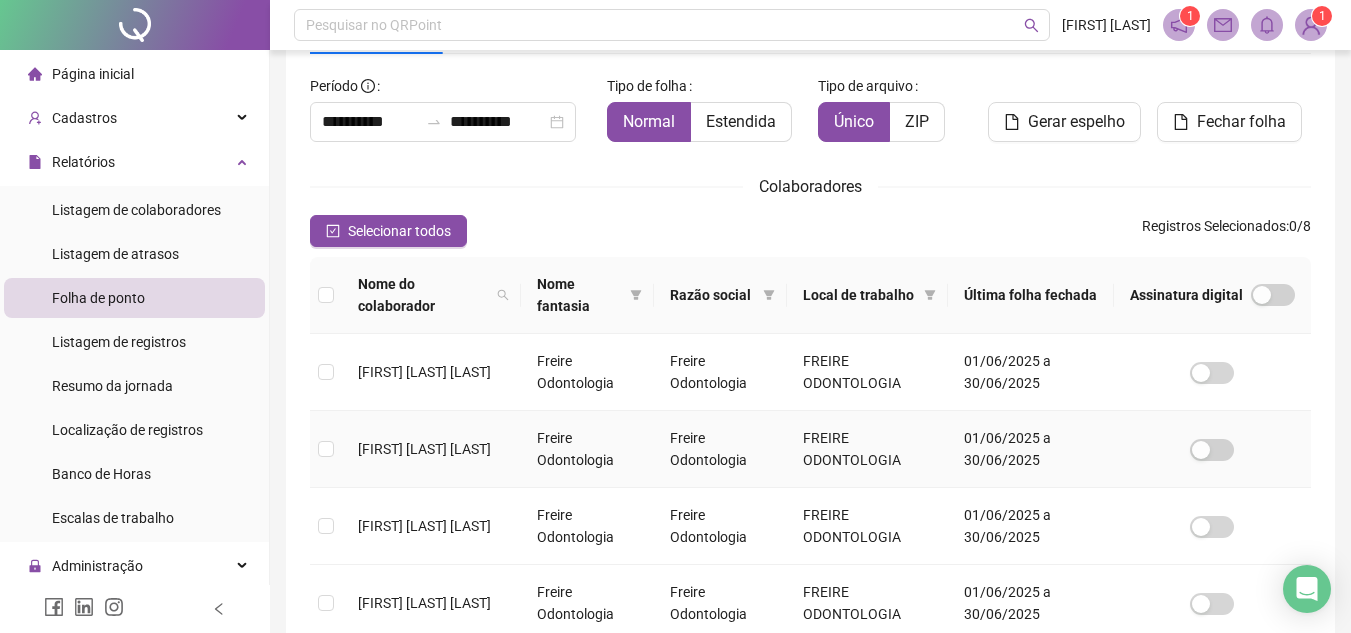 click on "[FIRST] [LAST] [LAST]" at bounding box center [424, 449] 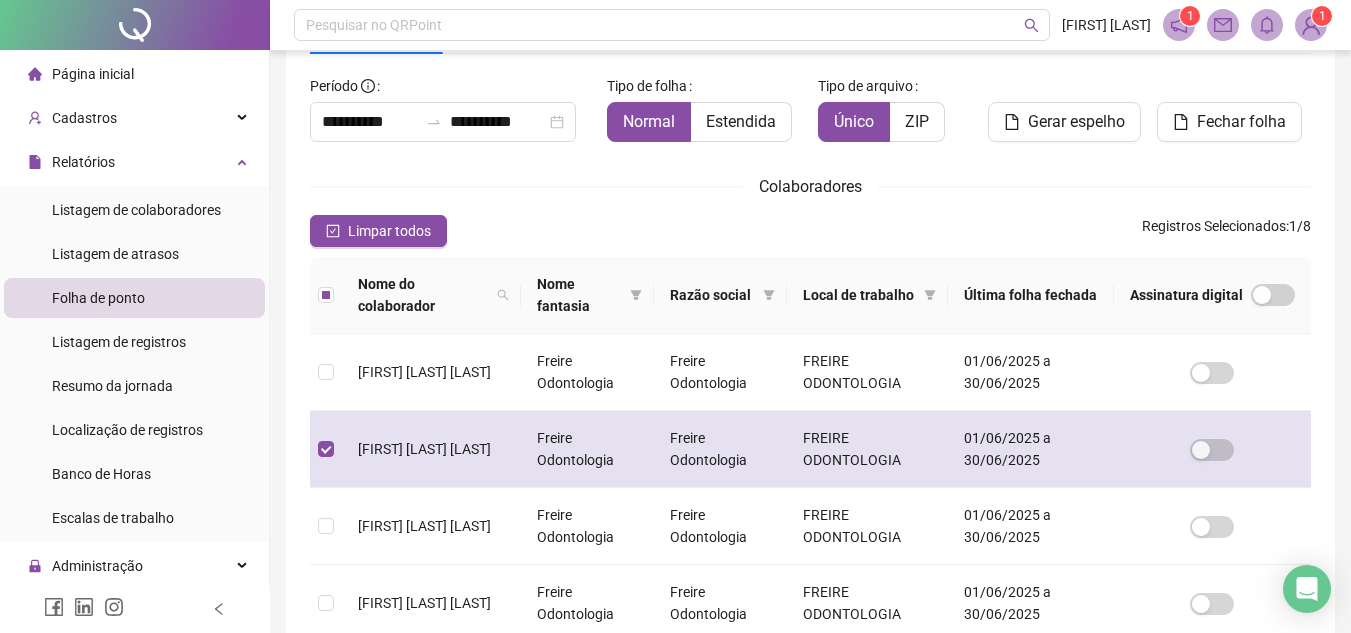 scroll, scrollTop: 93, scrollLeft: 0, axis: vertical 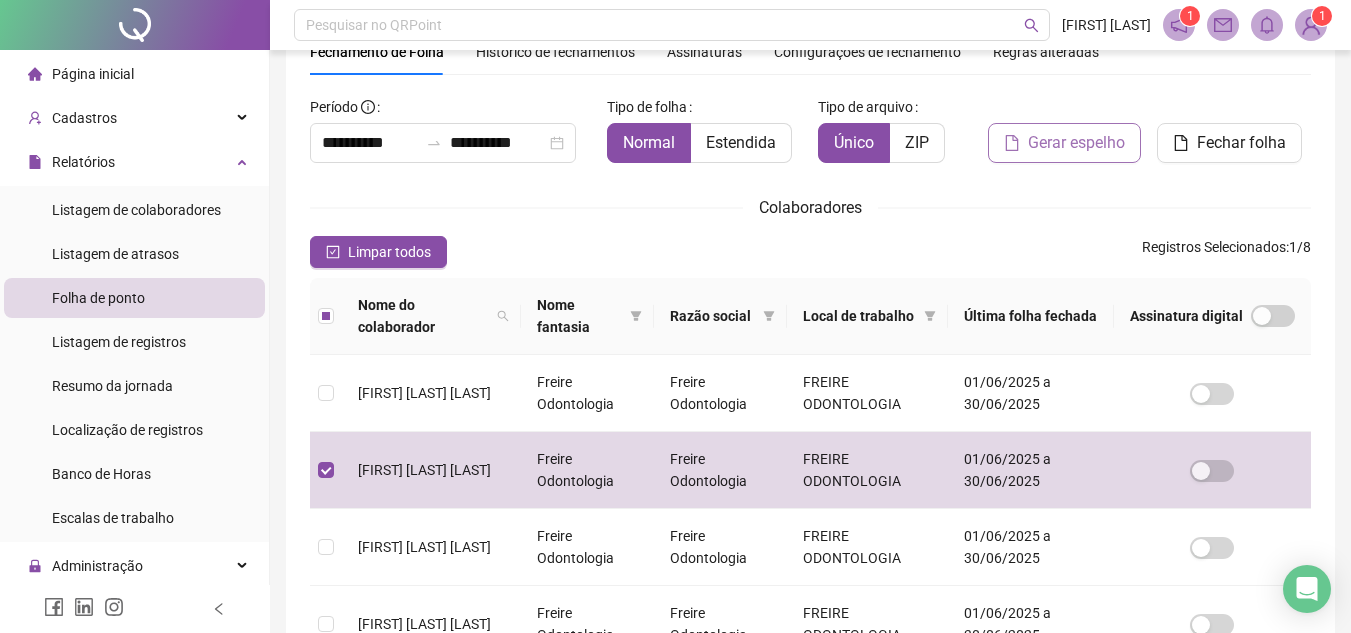 click 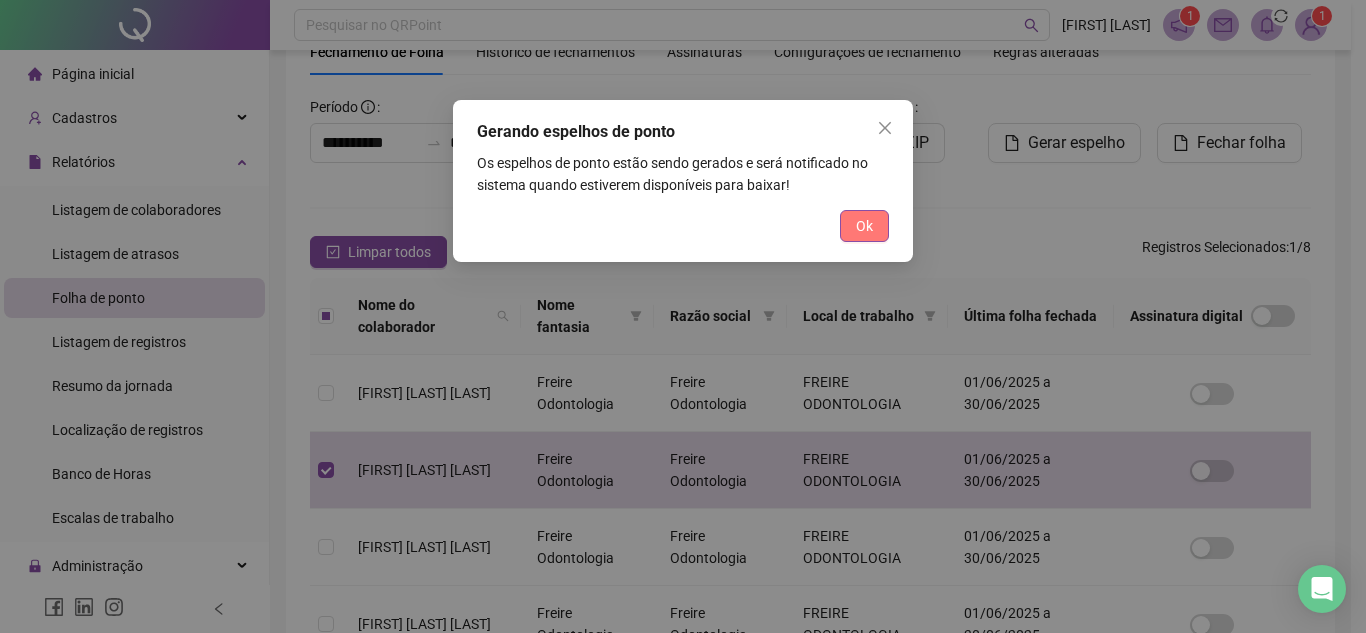 click on "Ok" at bounding box center (864, 226) 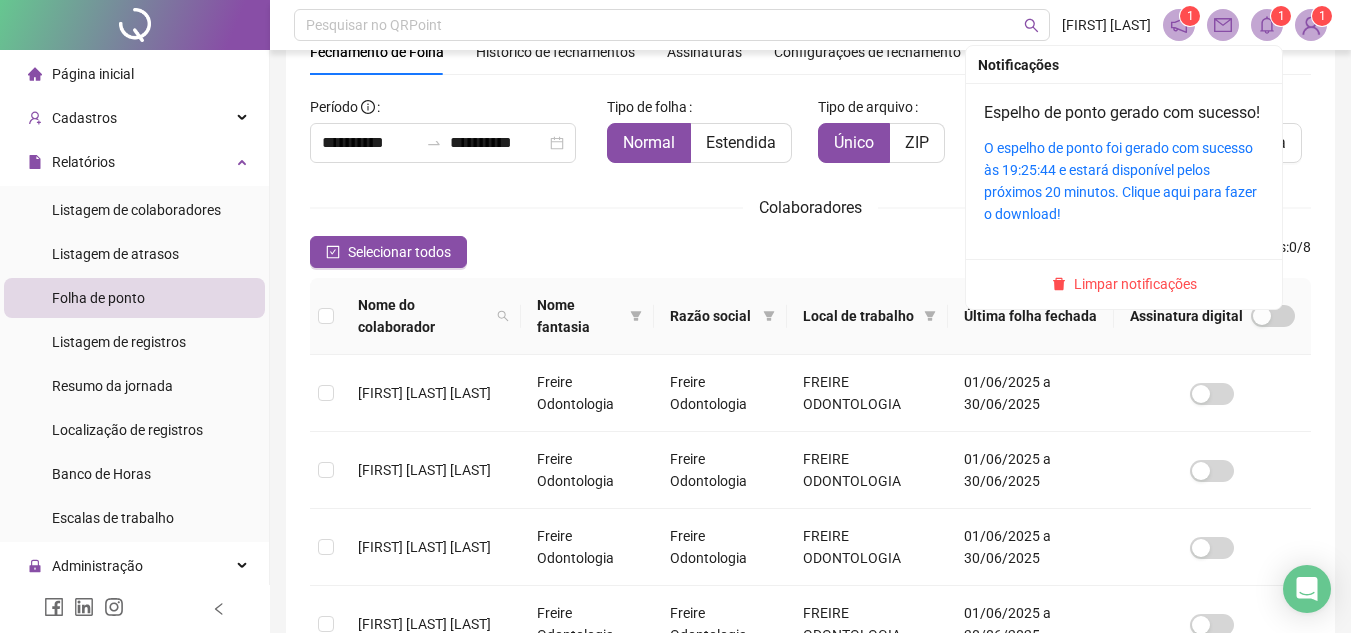 click at bounding box center (1267, 25) 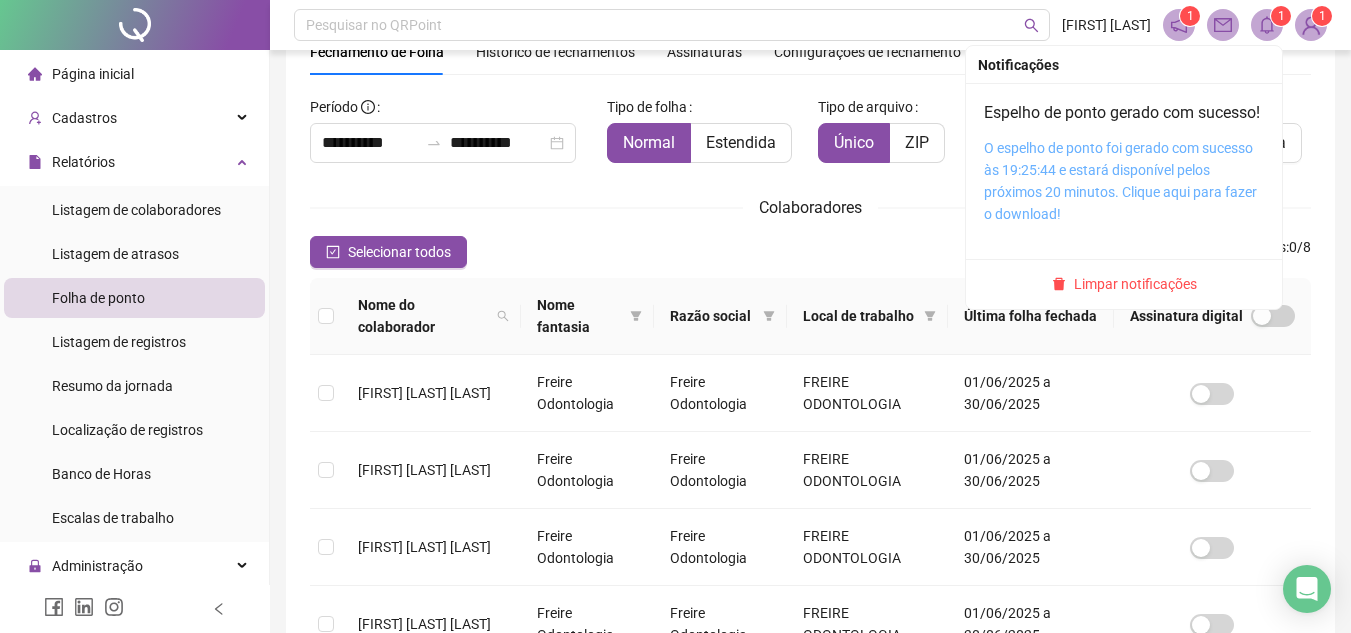 click on "O espelho de ponto foi gerado com sucesso às 19:25:44 e estará disponível pelos próximos 20 minutos.
Clique aqui para fazer o download!" at bounding box center (1120, 181) 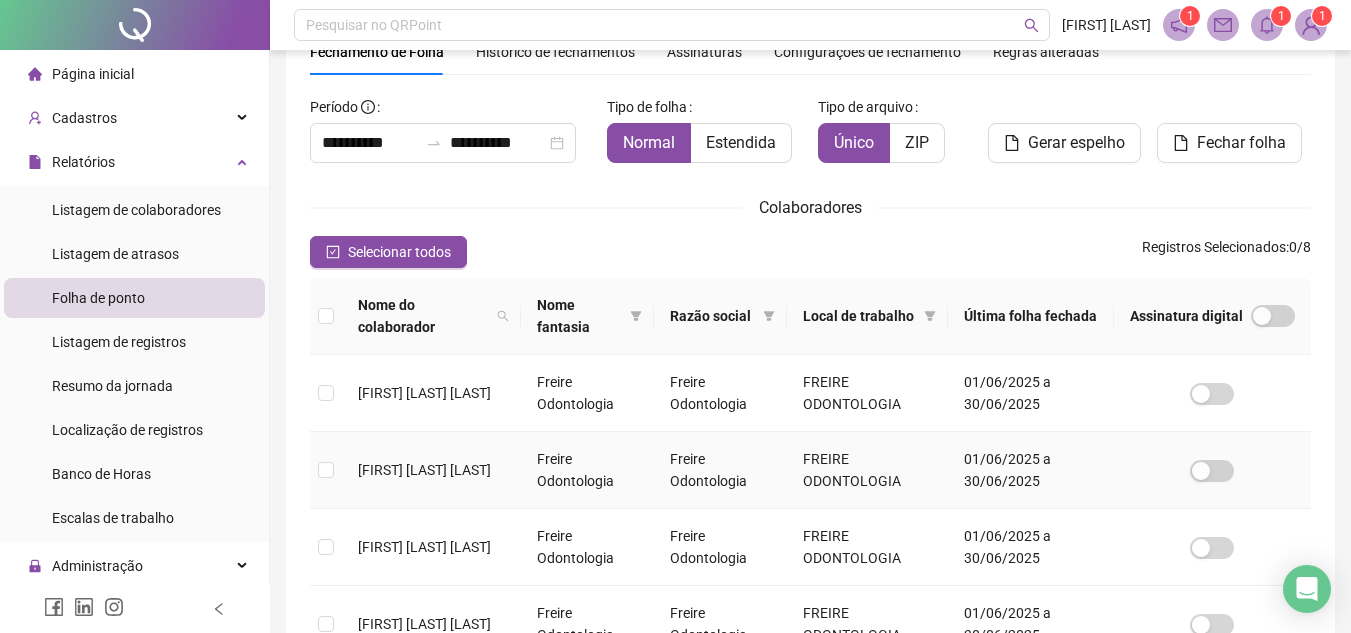 click on "[FIRST] [LAST] [LAST]" at bounding box center [424, 470] 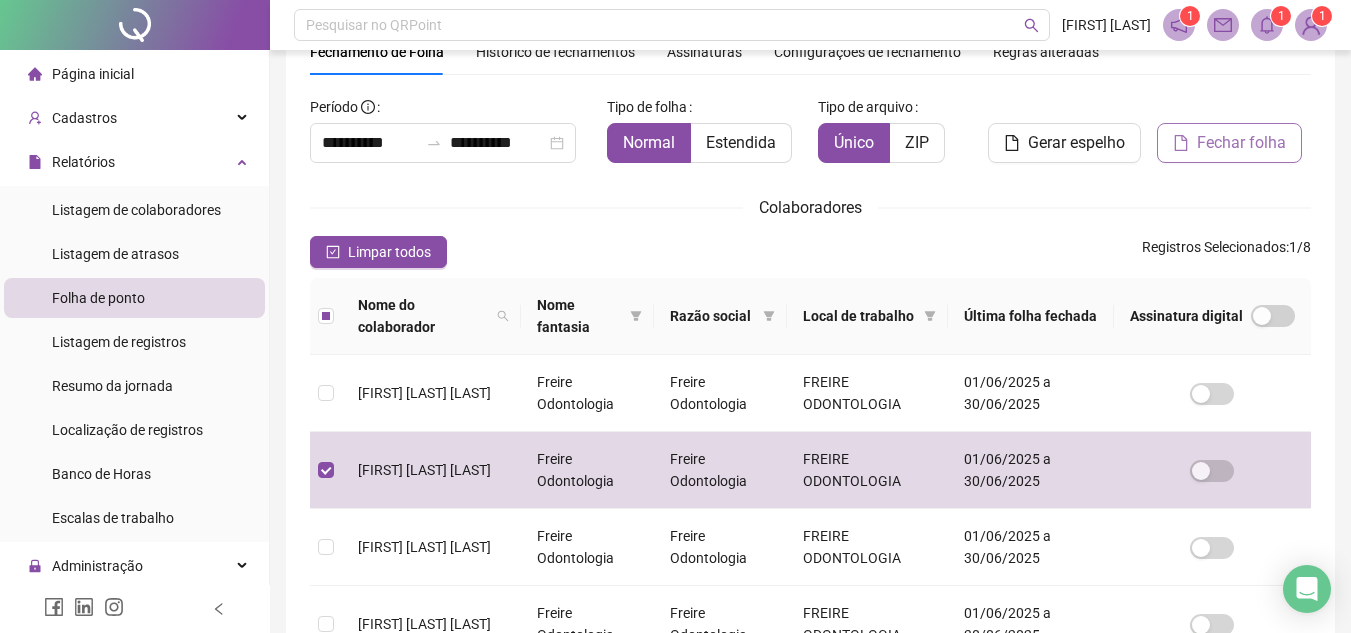 click on "Fechar folha" at bounding box center [1229, 143] 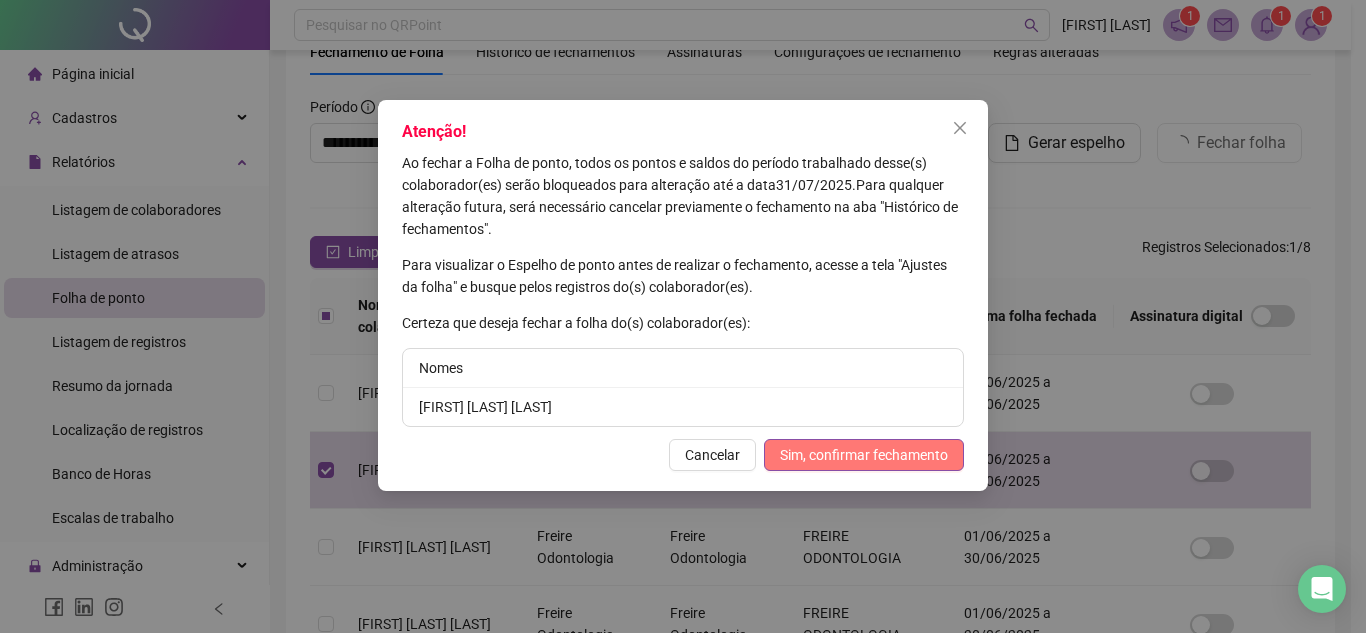 click on "Sim, confirmar fechamento" at bounding box center [864, 455] 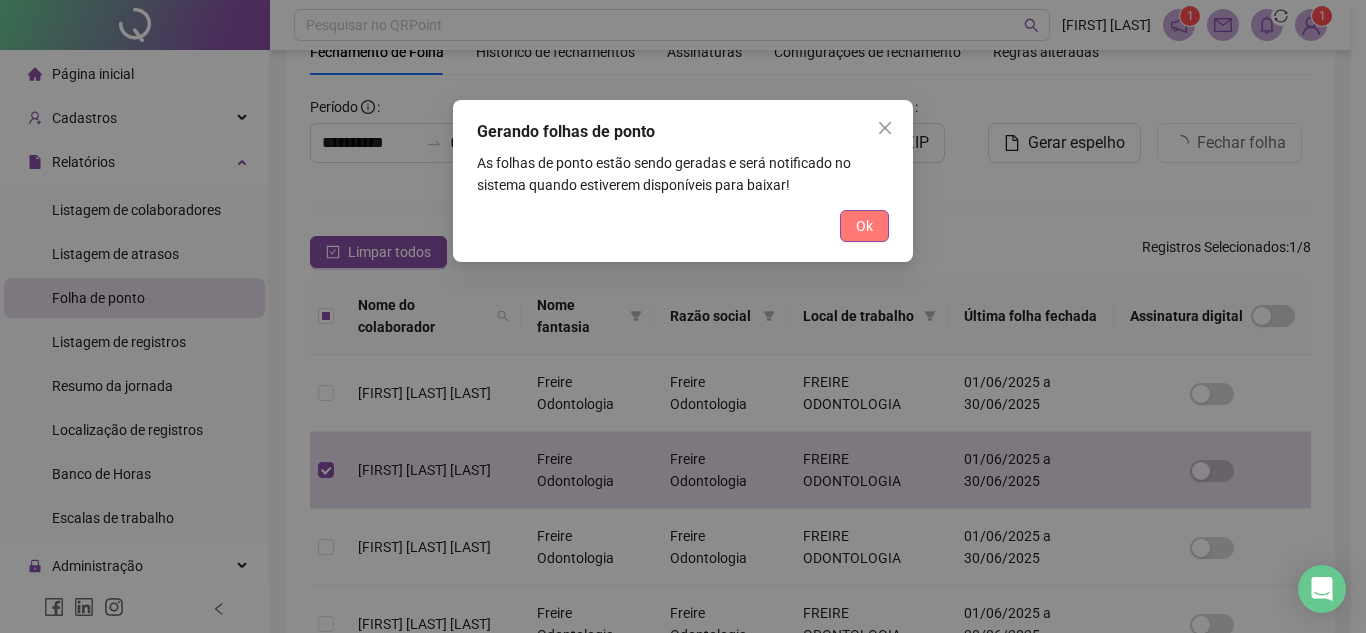 click on "Ok" at bounding box center (864, 226) 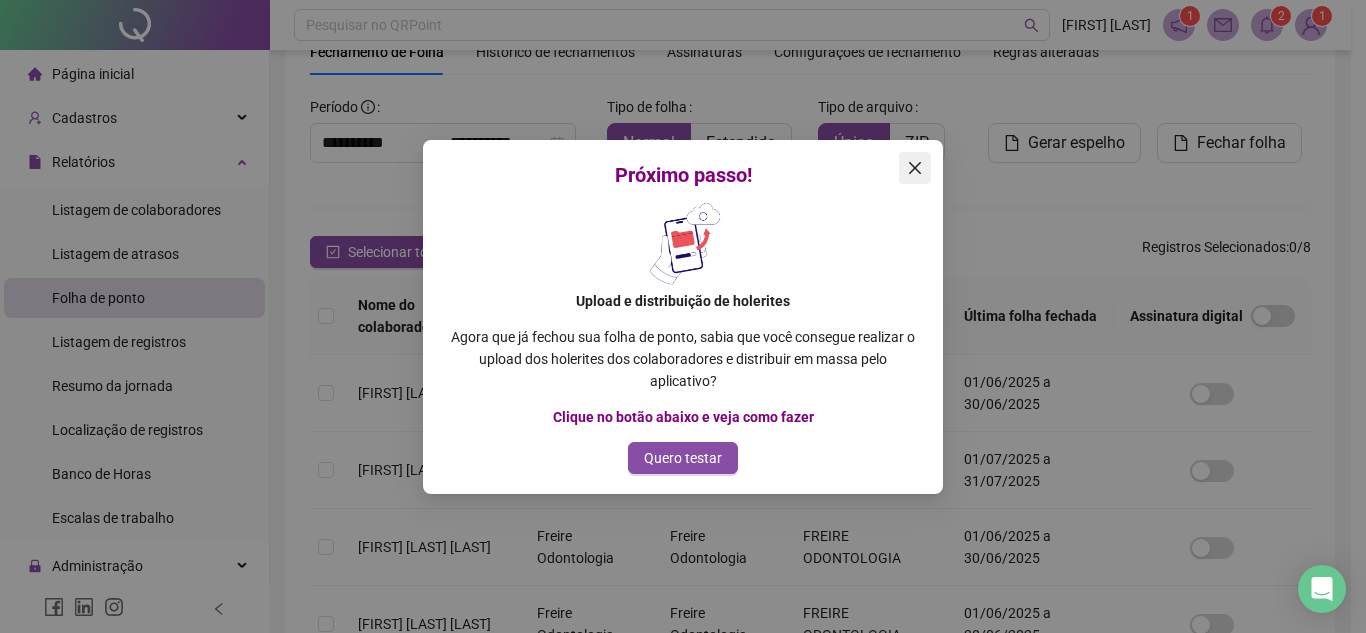 click 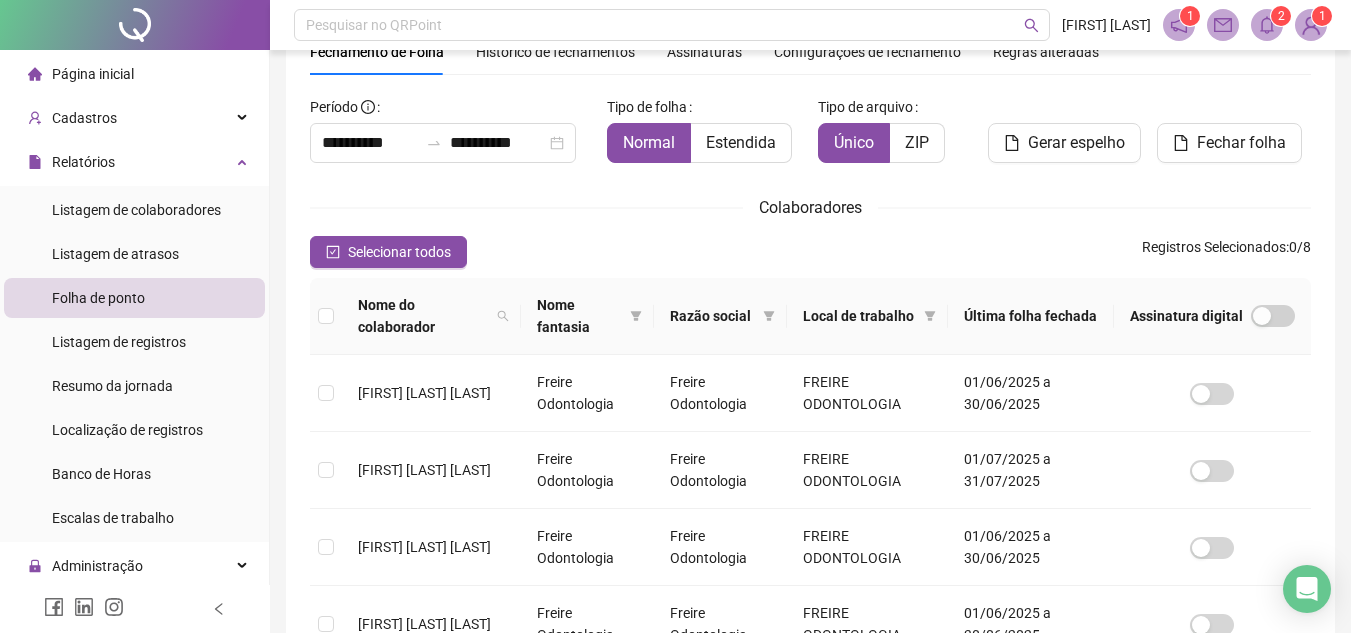 click 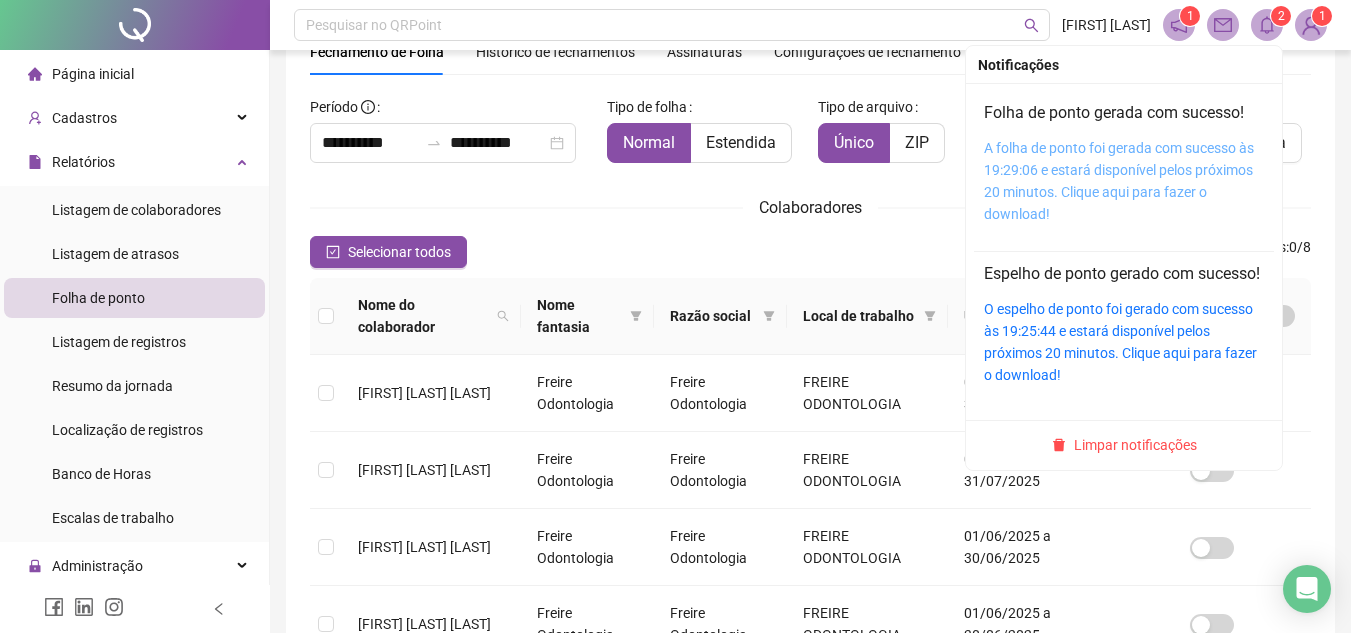 click on "A folha de ponto foi gerada com sucesso às 19:29:06 e estará disponível pelos próximos 20 minutos.
Clique aqui para fazer o download!" at bounding box center [1119, 181] 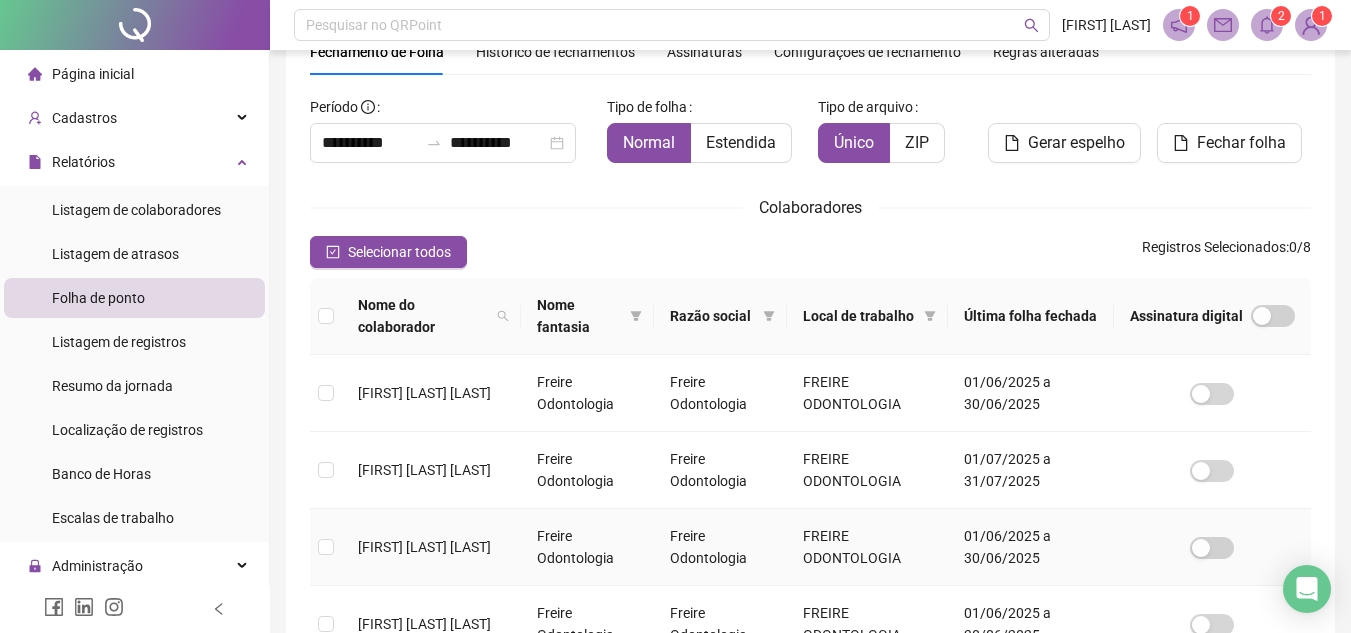 click at bounding box center [326, 547] 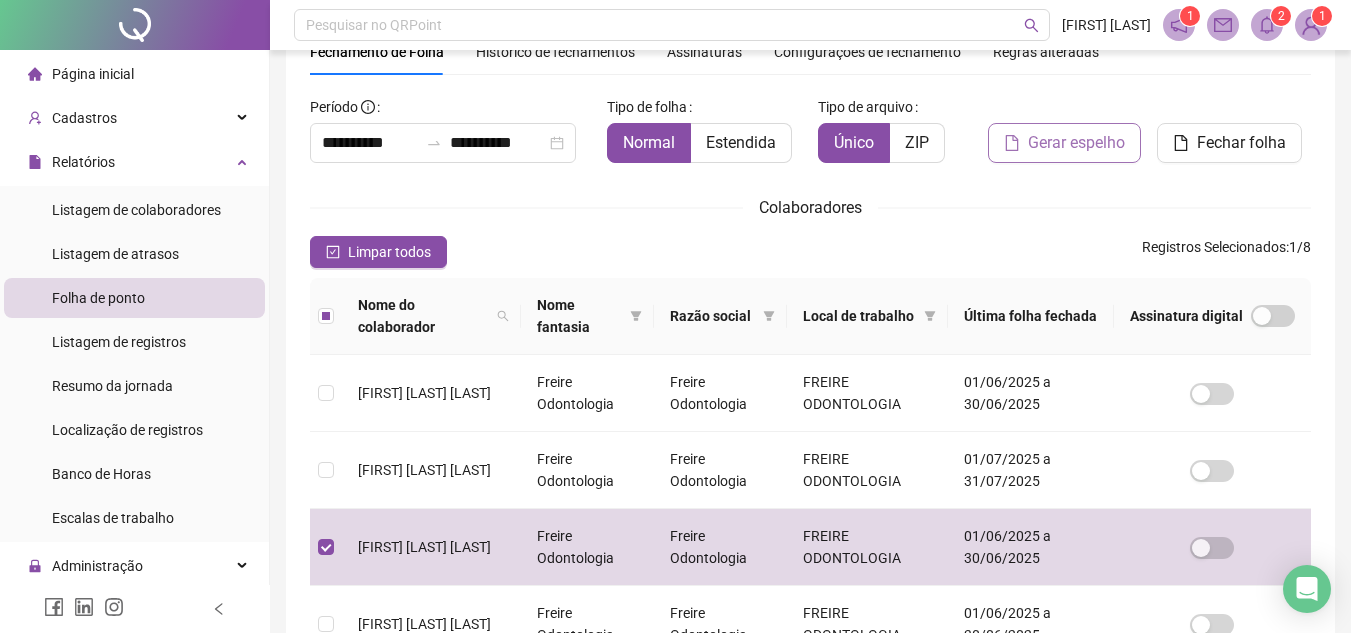 click on "Gerar espelho" at bounding box center (1076, 143) 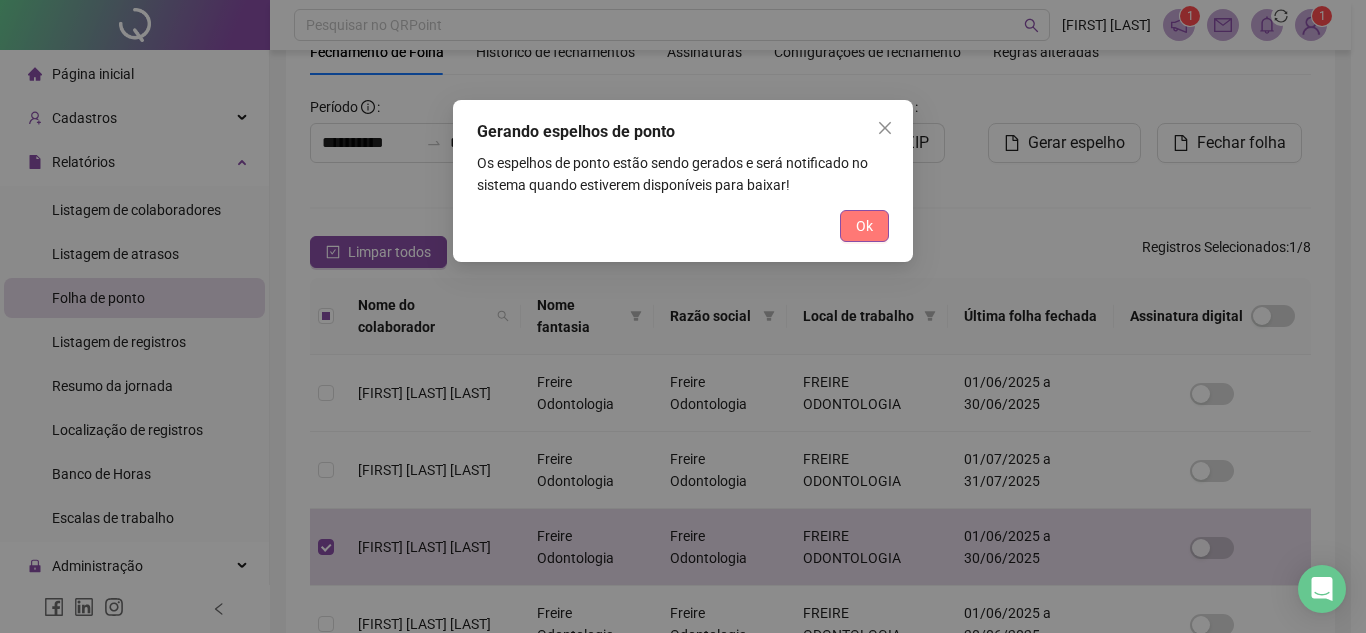 click on "Ok" at bounding box center (864, 226) 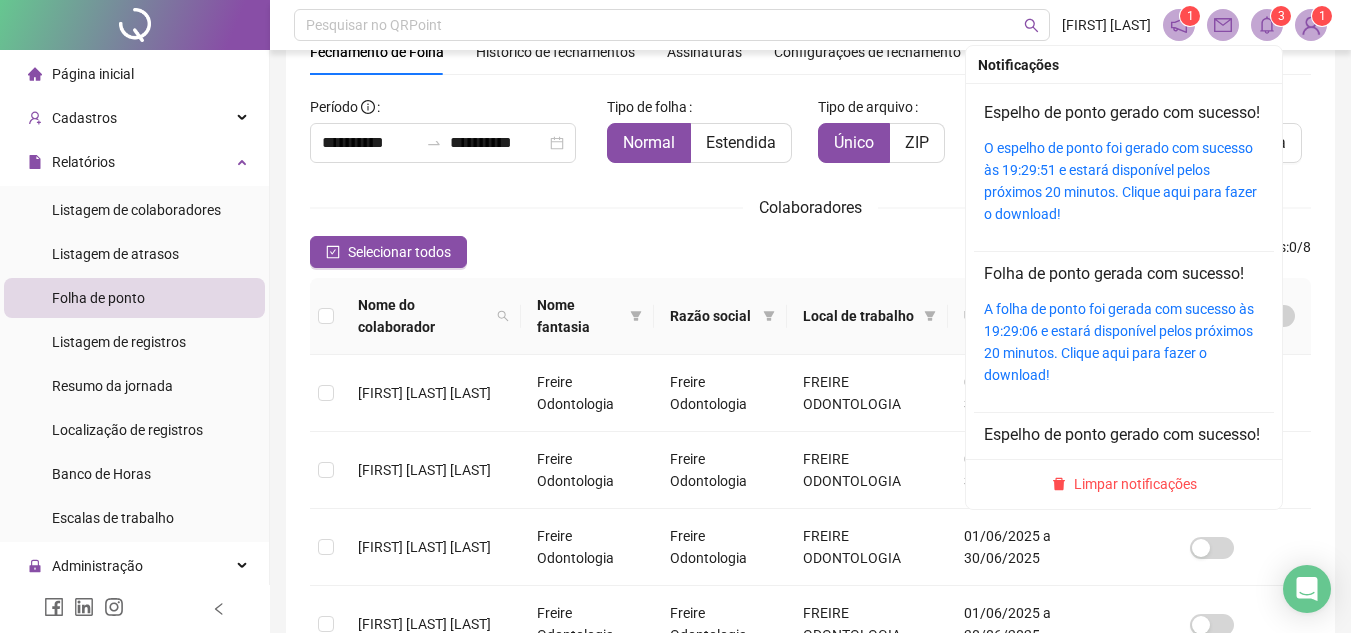 click 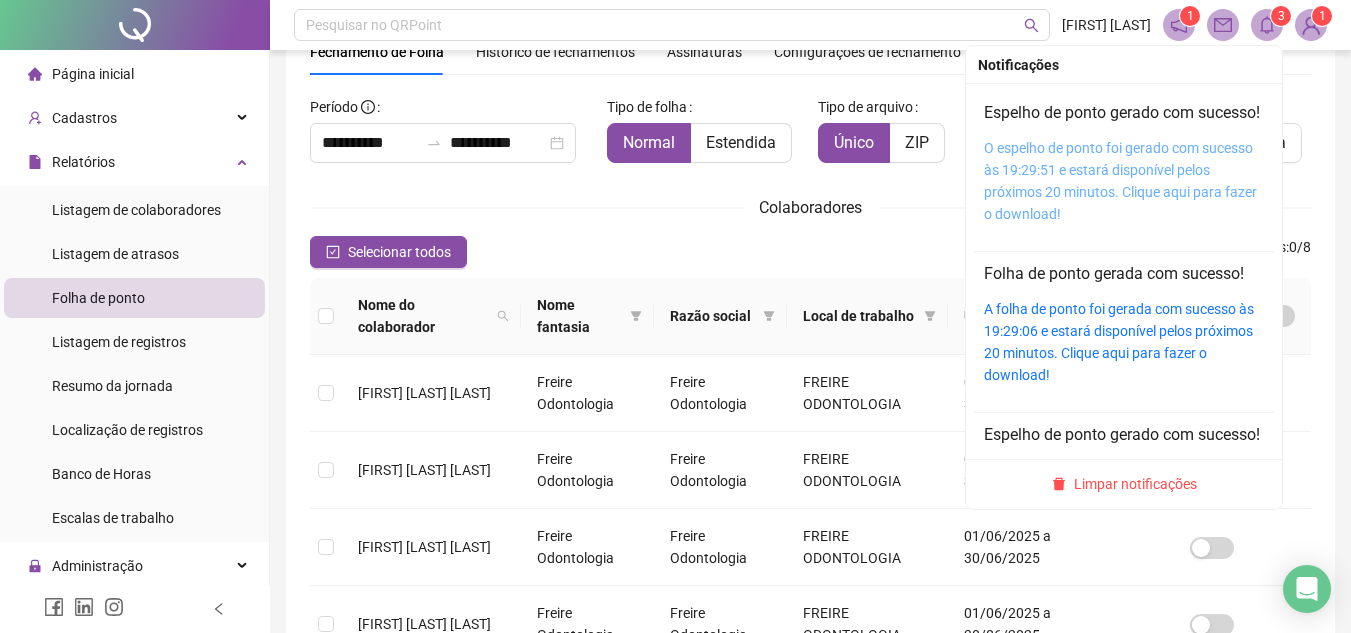 click on "O espelho de ponto foi gerado com sucesso às 19:29:51 e estará disponível pelos próximos 20 minutos.
Clique aqui para fazer o download!" at bounding box center (1120, 181) 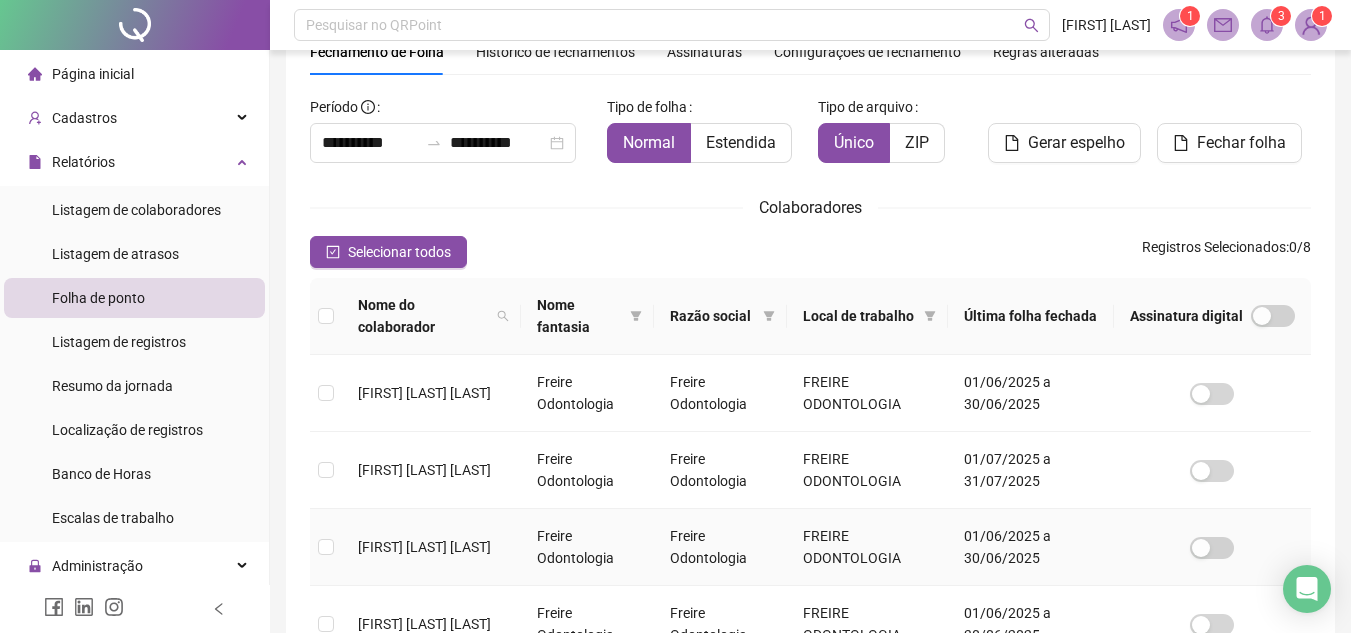 click on "[FIRST] [LAST] [LAST]" at bounding box center (424, 547) 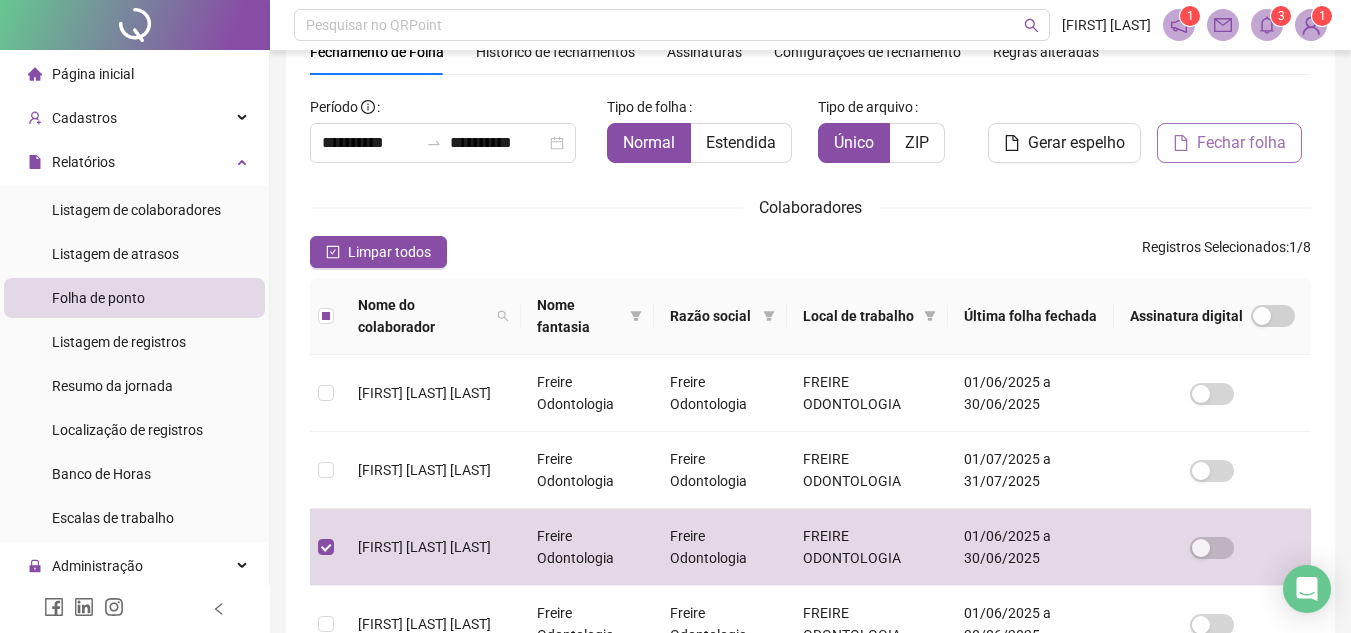 click on "Fechar folha" at bounding box center (1241, 143) 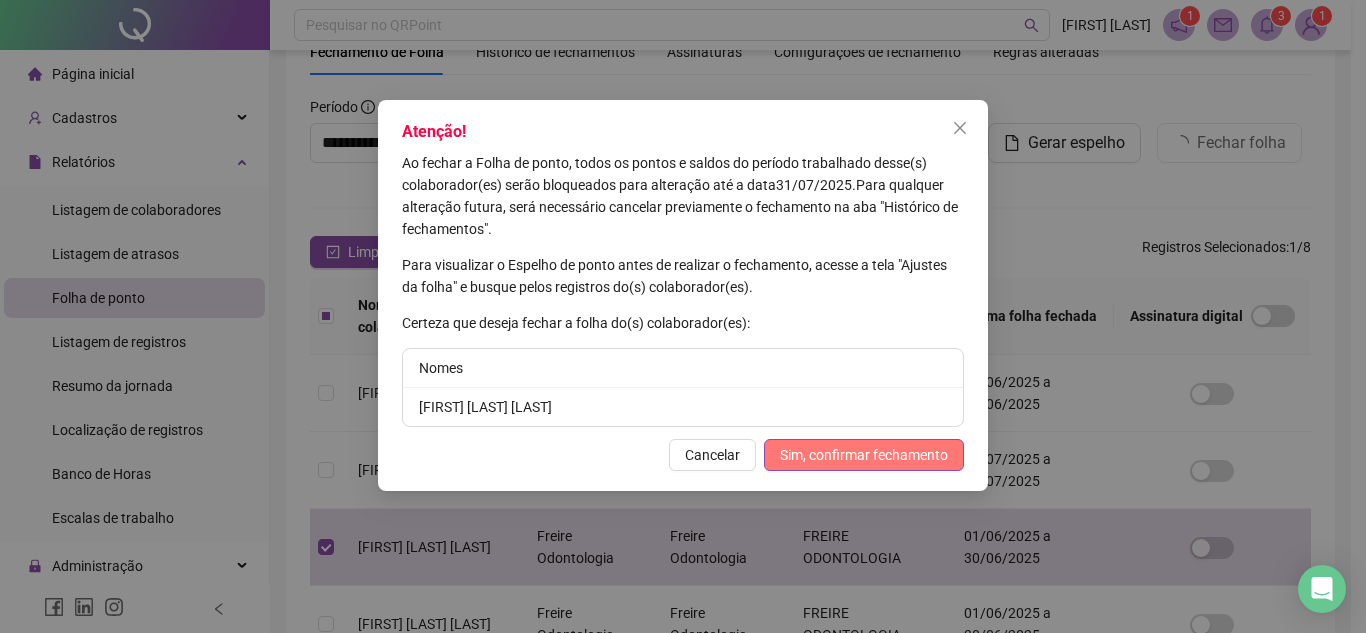 click on "Sim, confirmar fechamento" at bounding box center [864, 455] 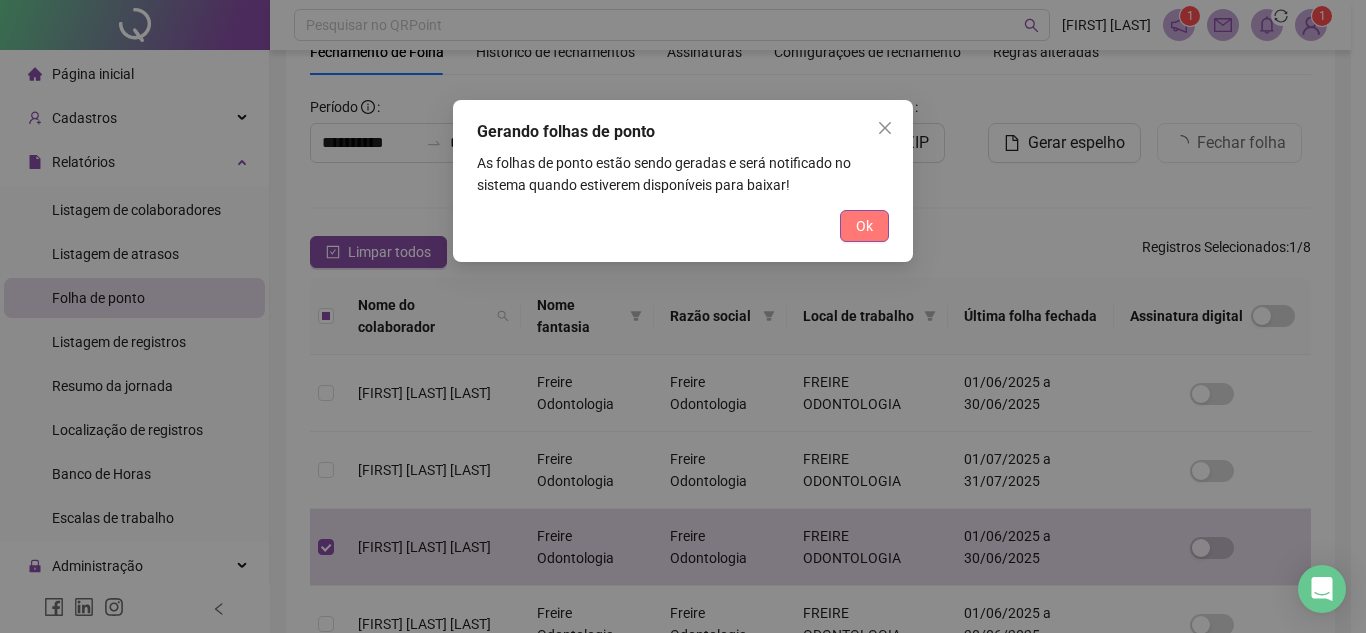 click on "Ok" at bounding box center (864, 226) 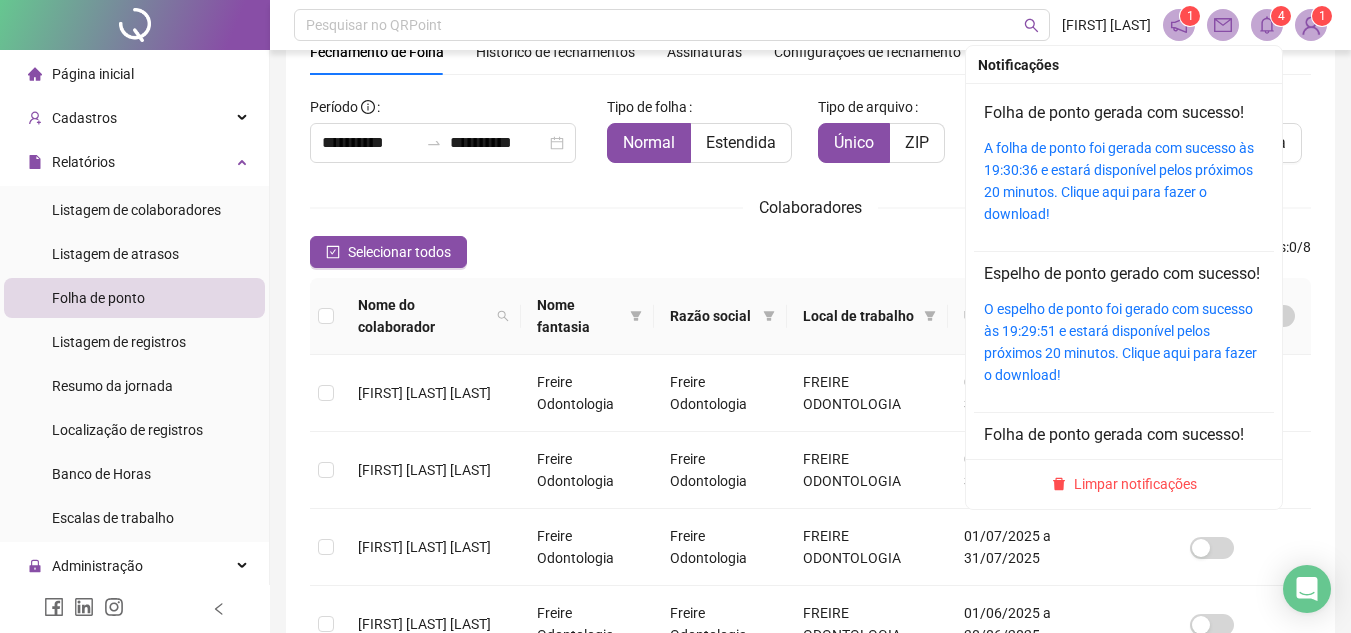 click 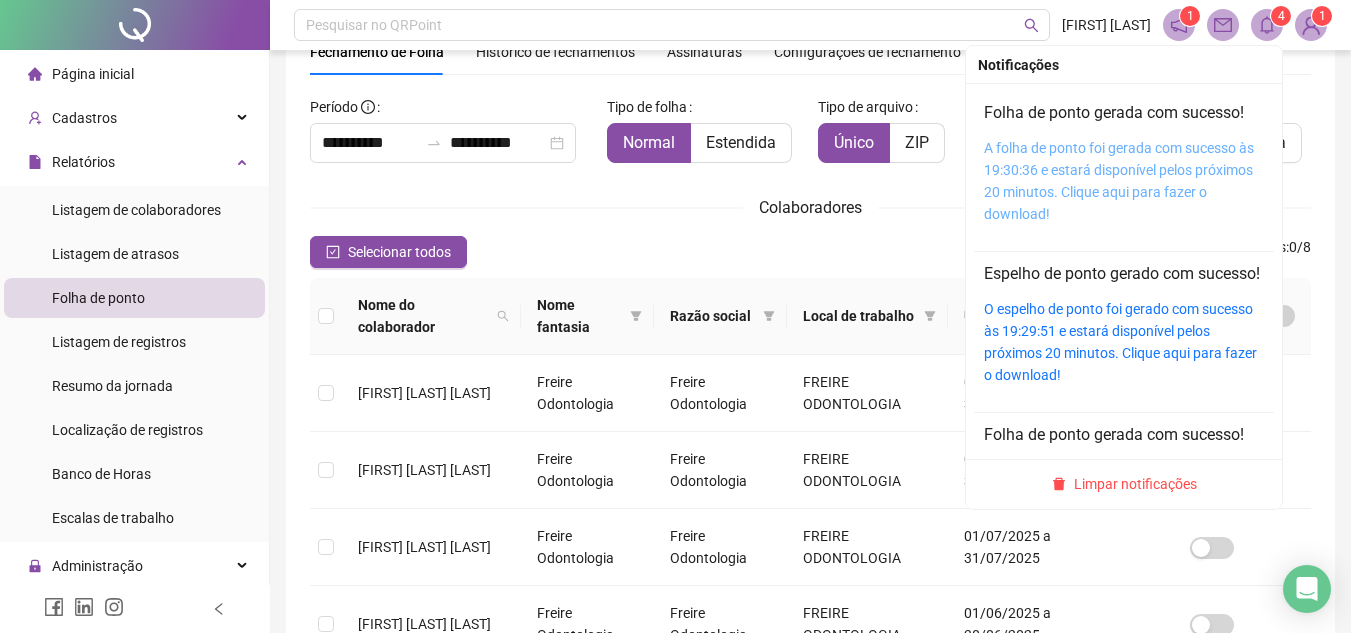 click on "A folha de ponto foi gerada com sucesso às 19:30:36 e estará disponível pelos próximos 20 minutos.
Clique aqui para fazer o download!" at bounding box center (1119, 181) 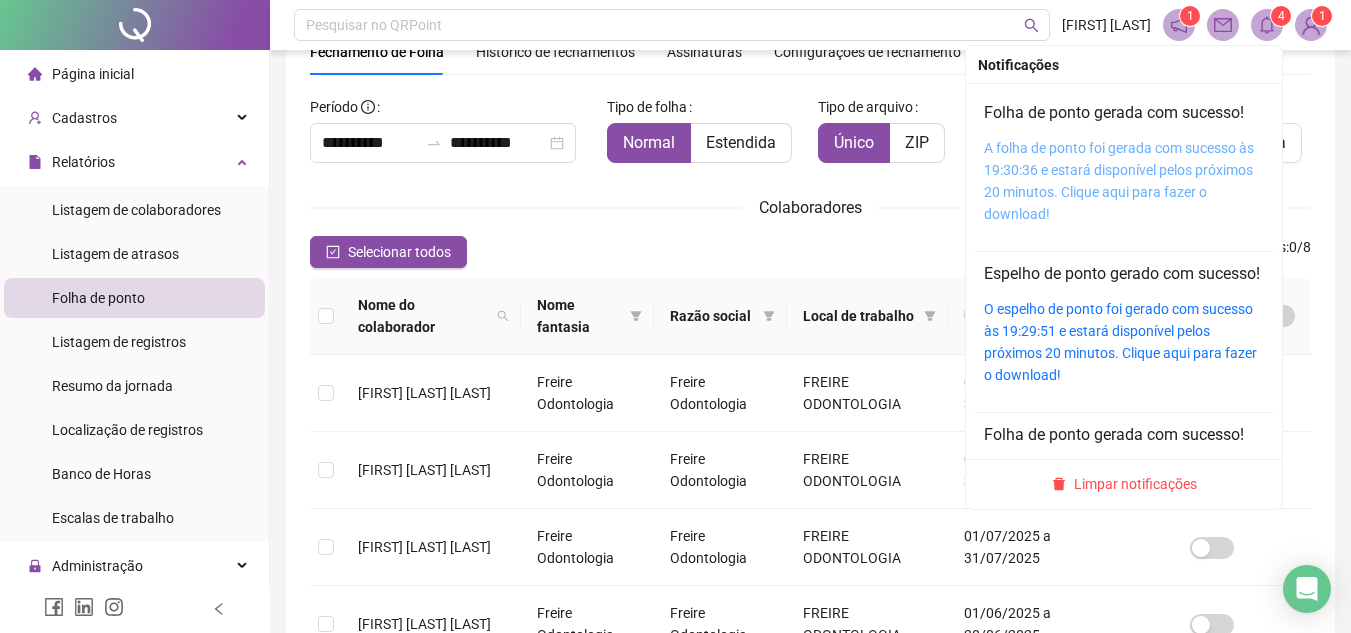 click on "A folha de ponto foi gerada com sucesso às 19:30:36 e estará disponível pelos próximos 20 minutos.
Clique aqui para fazer o download!" at bounding box center (1119, 181) 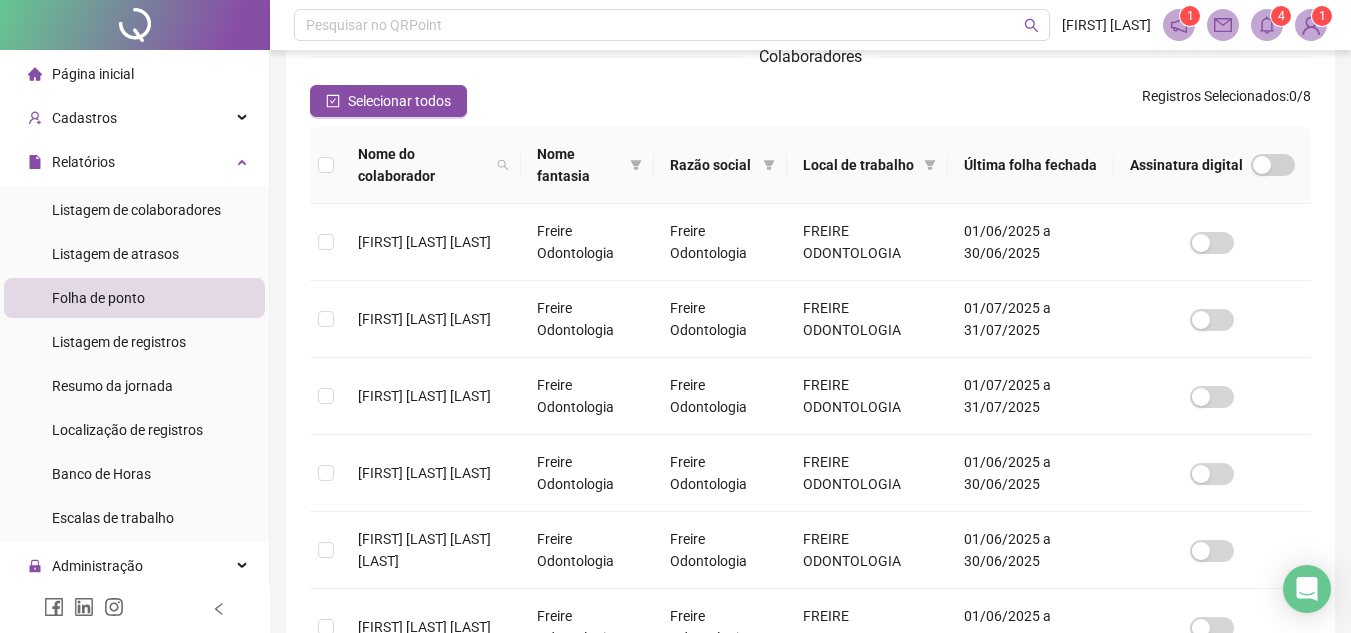scroll, scrollTop: 246, scrollLeft: 0, axis: vertical 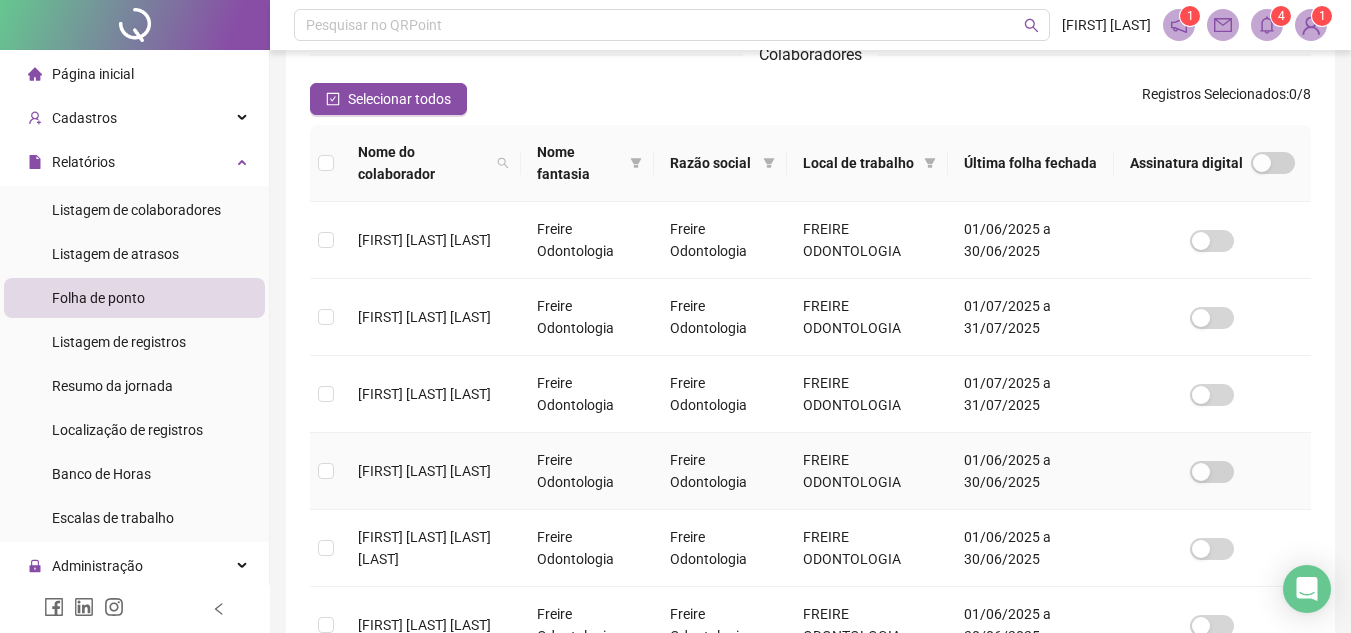 click on "[FIRST] [LAST] [LAST]" at bounding box center [431, 471] 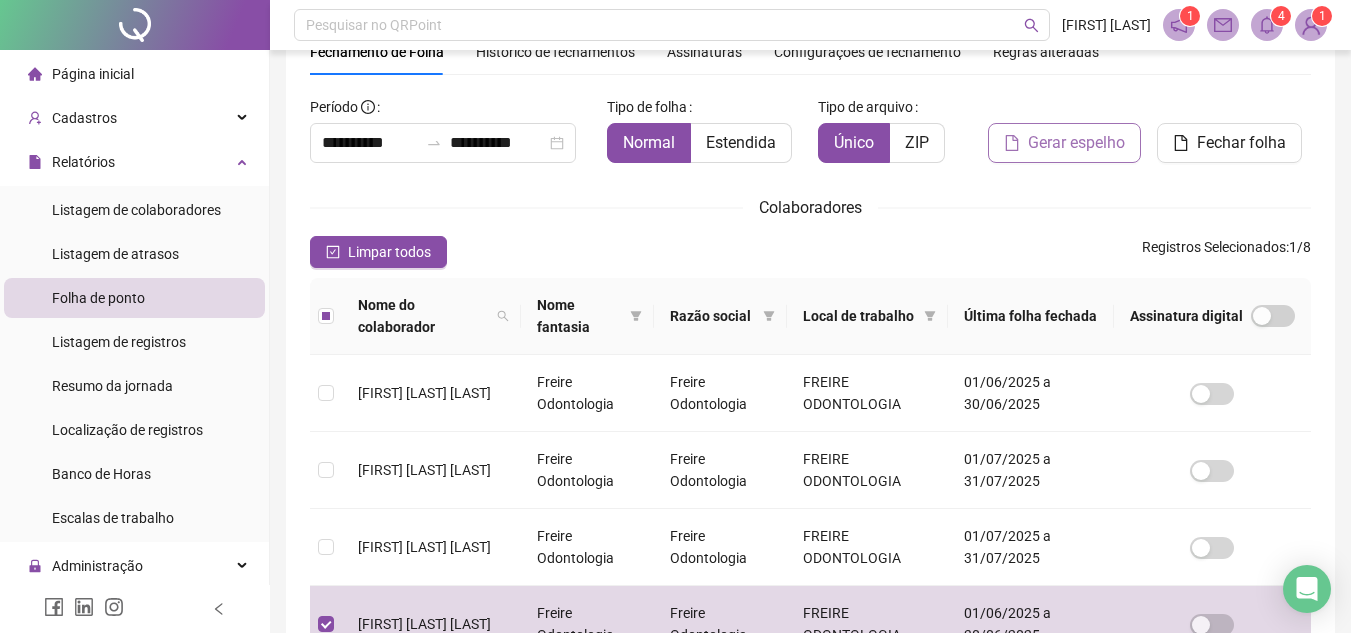 click on "Gerar espelho" at bounding box center (1076, 143) 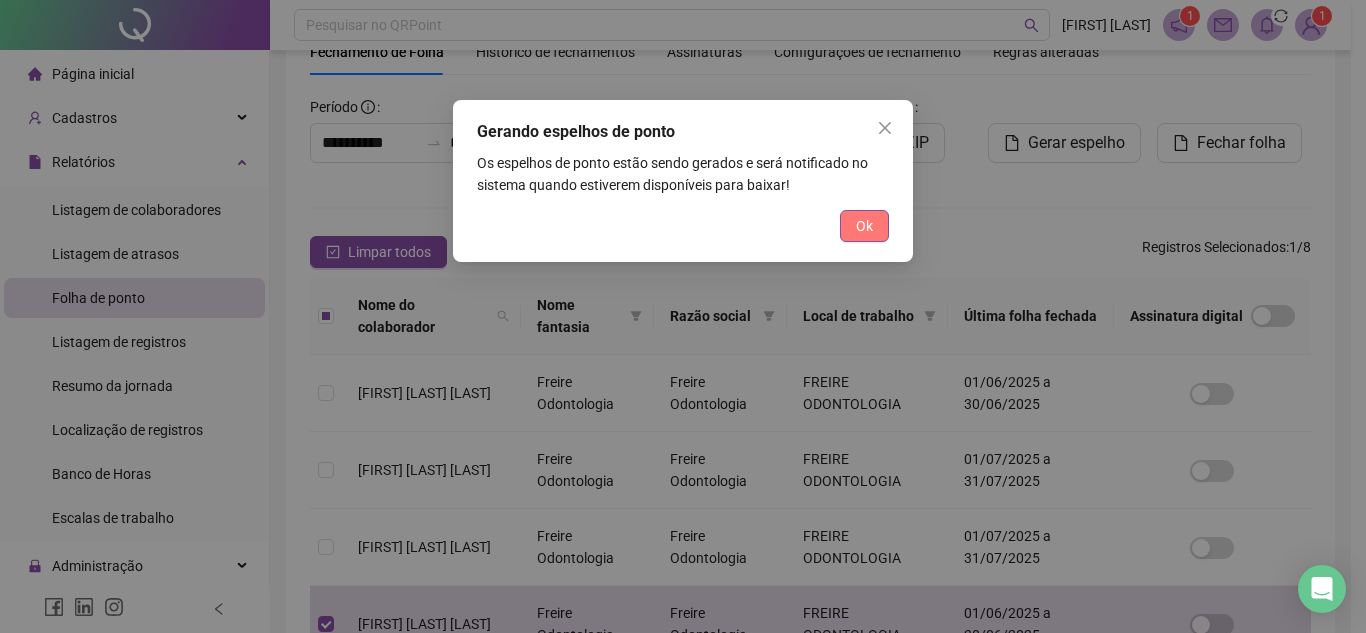 click on "Ok" at bounding box center (864, 226) 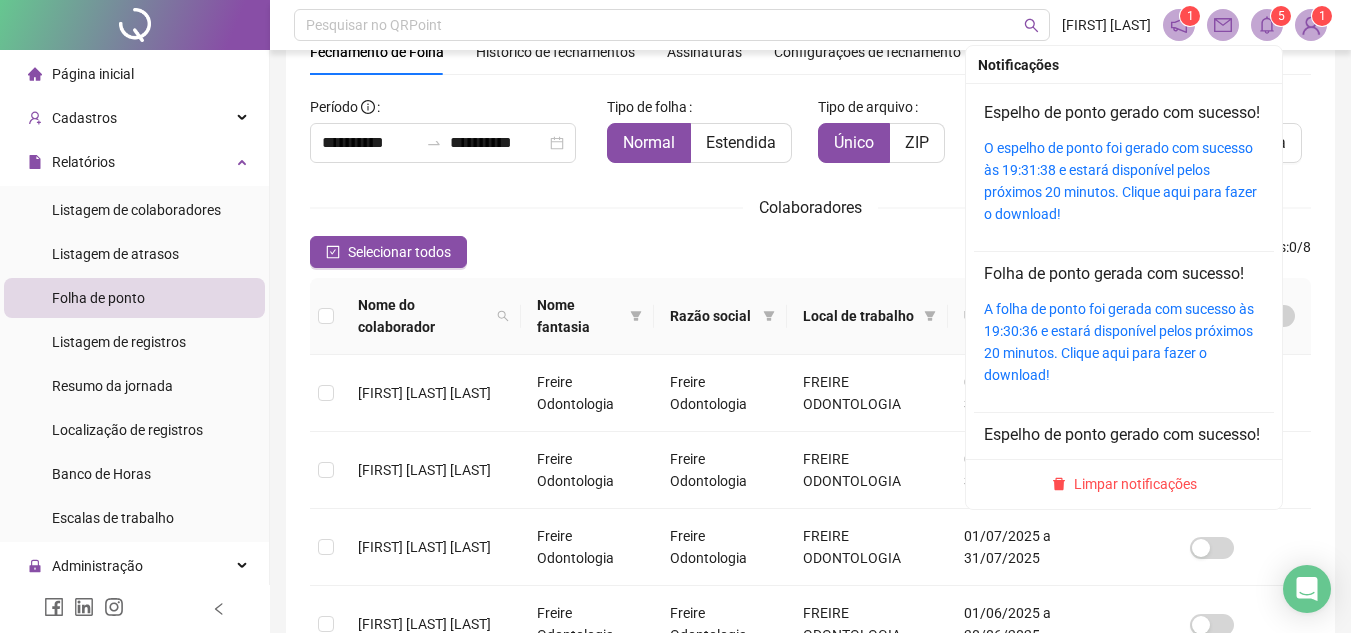 click on "5" at bounding box center (1281, 16) 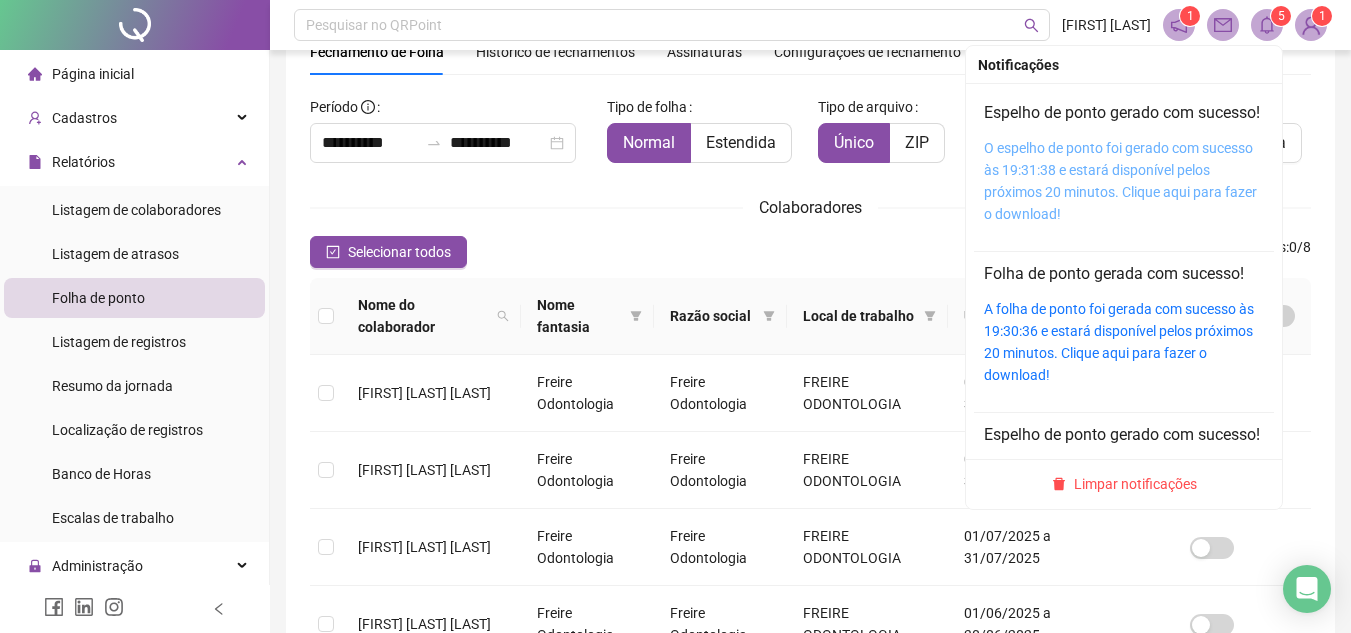 click on "O espelho de ponto foi gerado com sucesso às 19:31:38 e estará disponível pelos próximos 20 minutos.
Clique aqui para fazer o download!" at bounding box center (1120, 181) 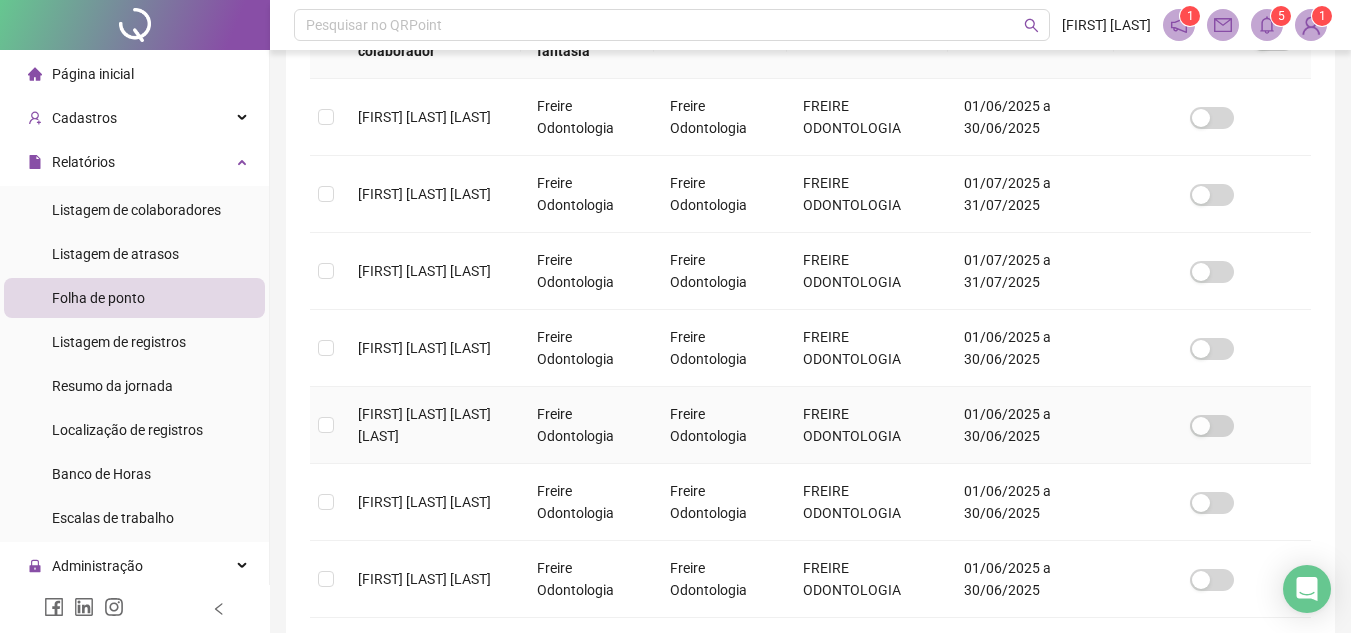 click on "[FIRST] [LAST] [LAST] [LAST]" at bounding box center [424, 425] 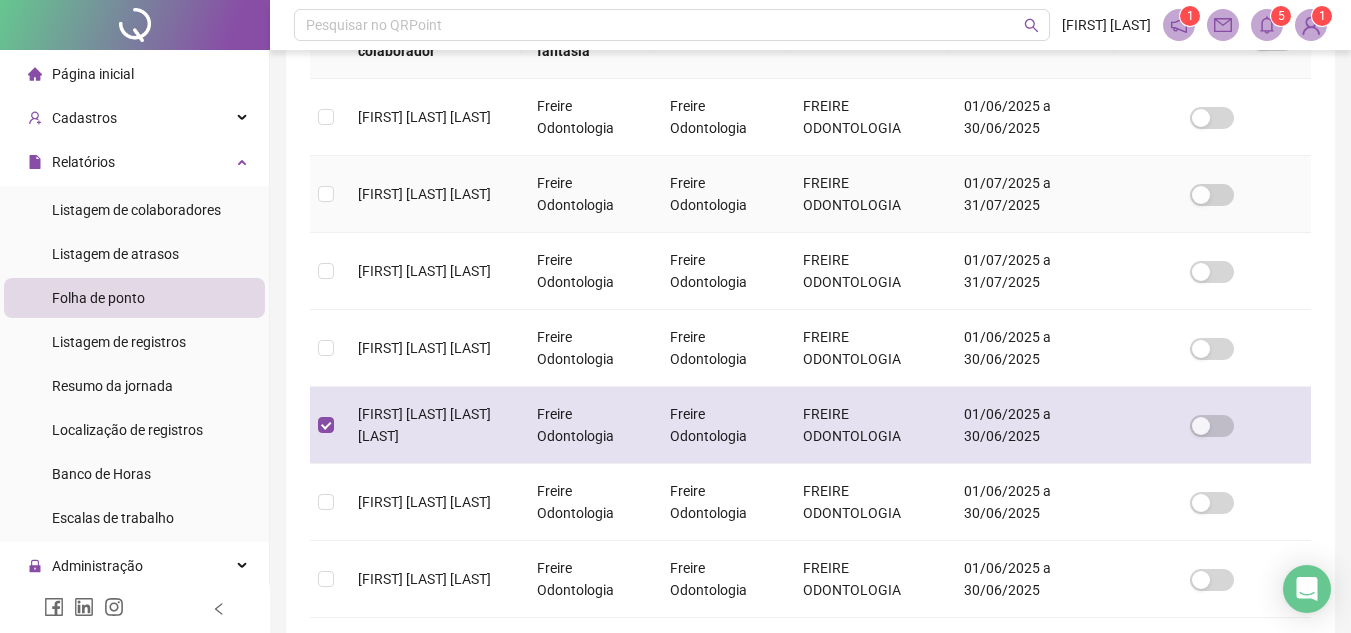 scroll, scrollTop: 93, scrollLeft: 0, axis: vertical 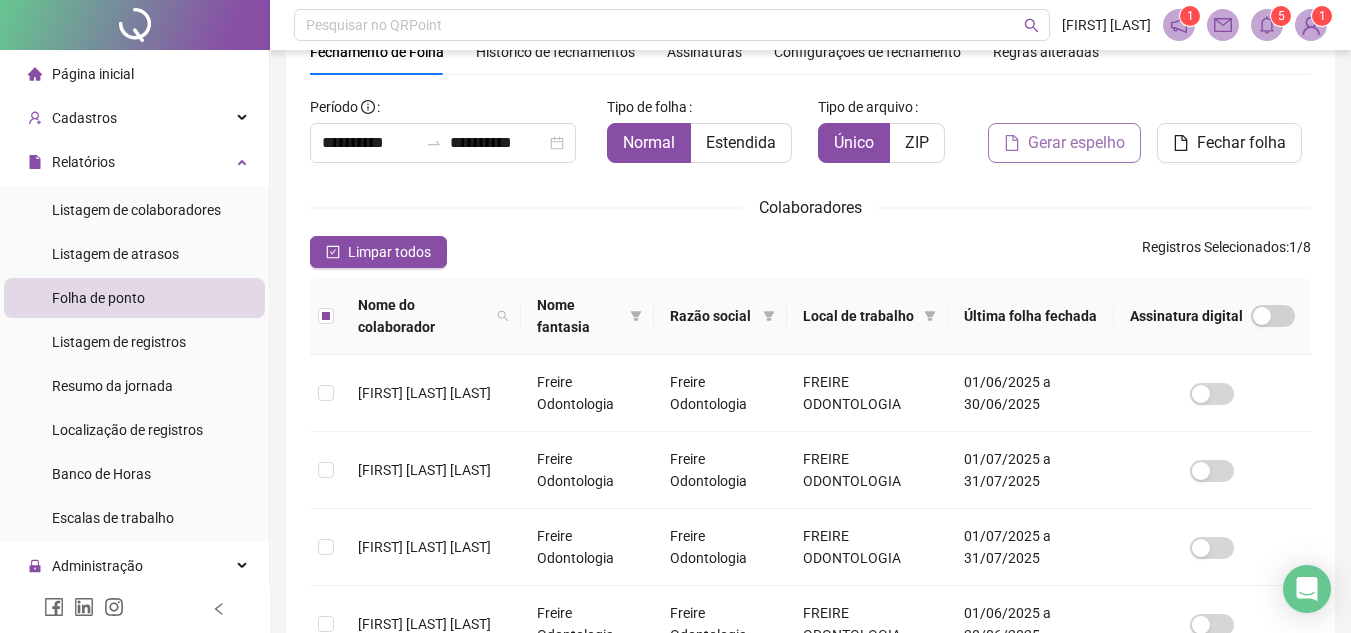 click on "Gerar espelho" at bounding box center (1076, 143) 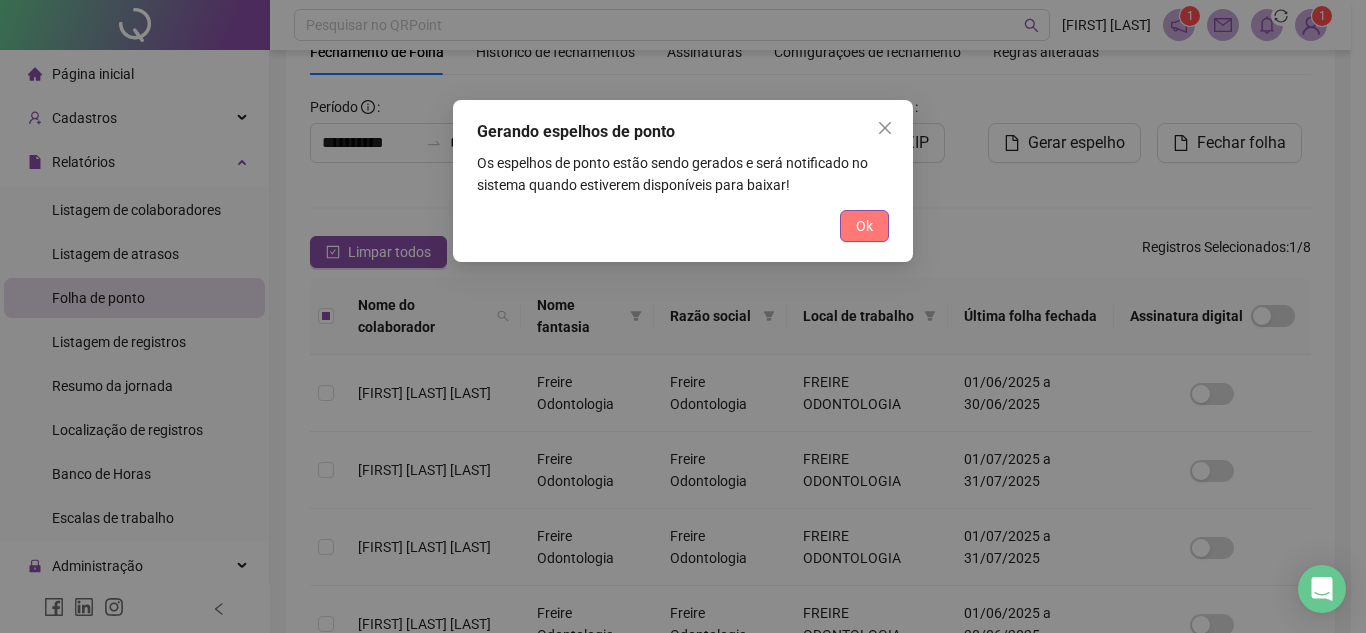 click on "Ok" at bounding box center (864, 226) 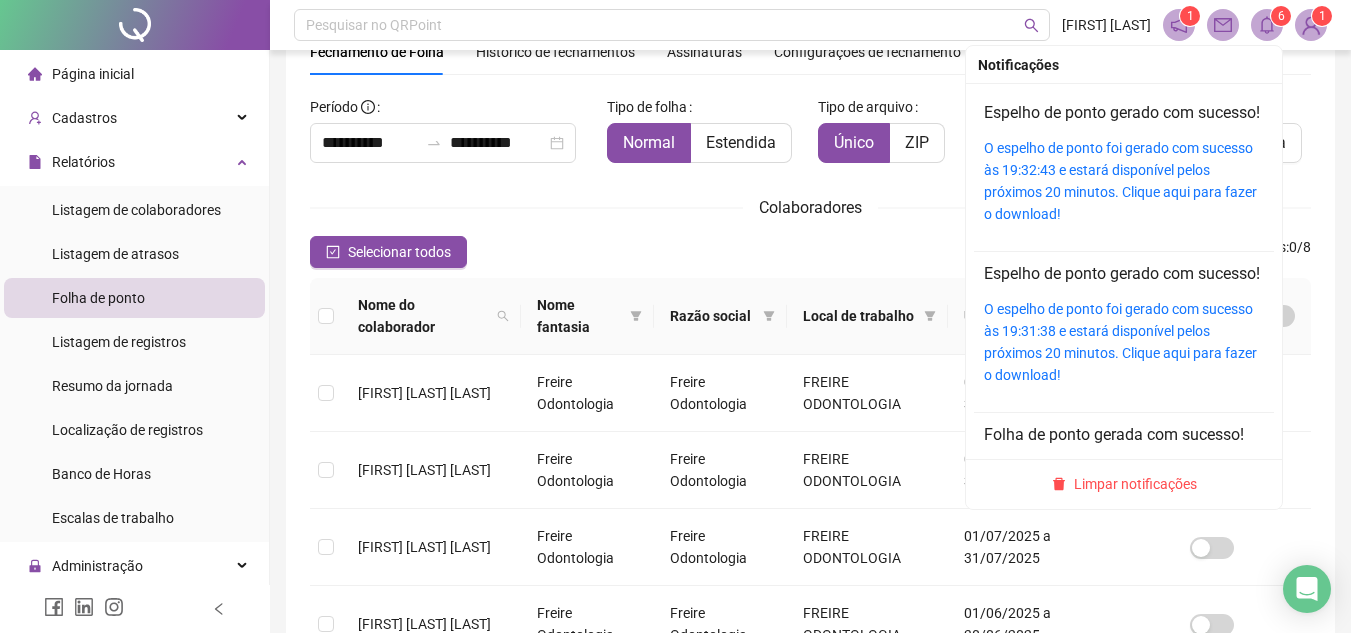 click 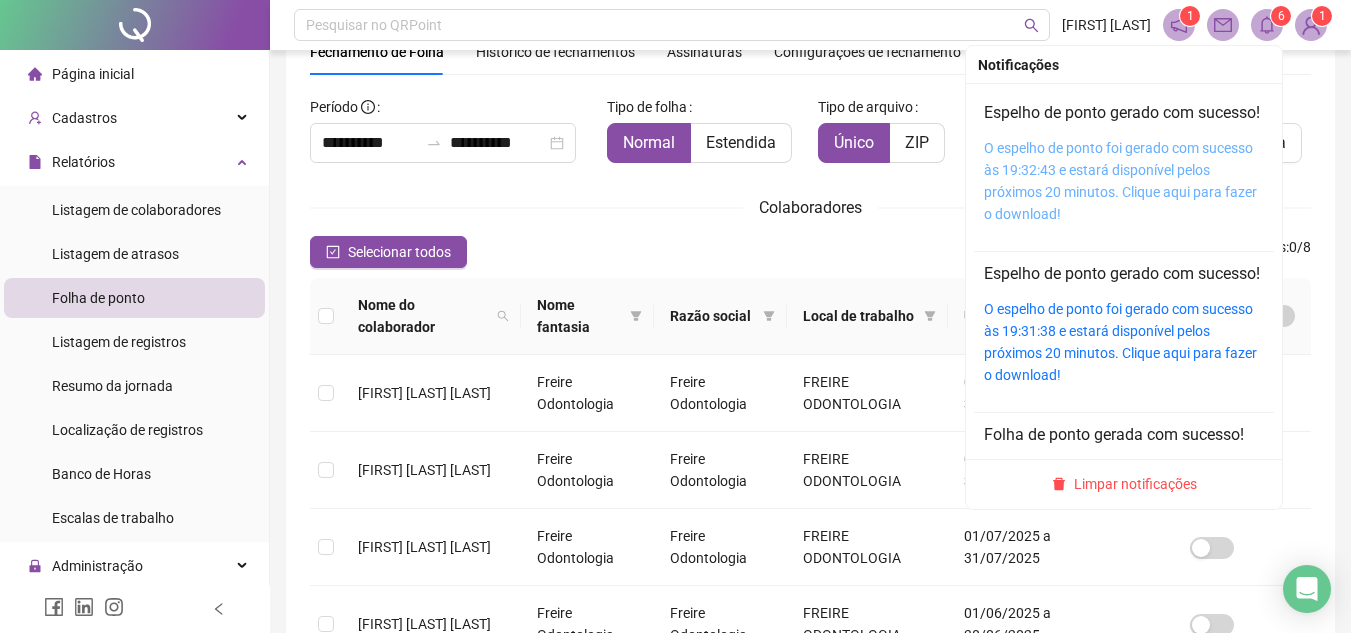 click on "O espelho de ponto foi gerado com sucesso às 19:32:43 e estará disponível pelos próximos 20 minutos.
Clique aqui para fazer o download!" at bounding box center (1120, 181) 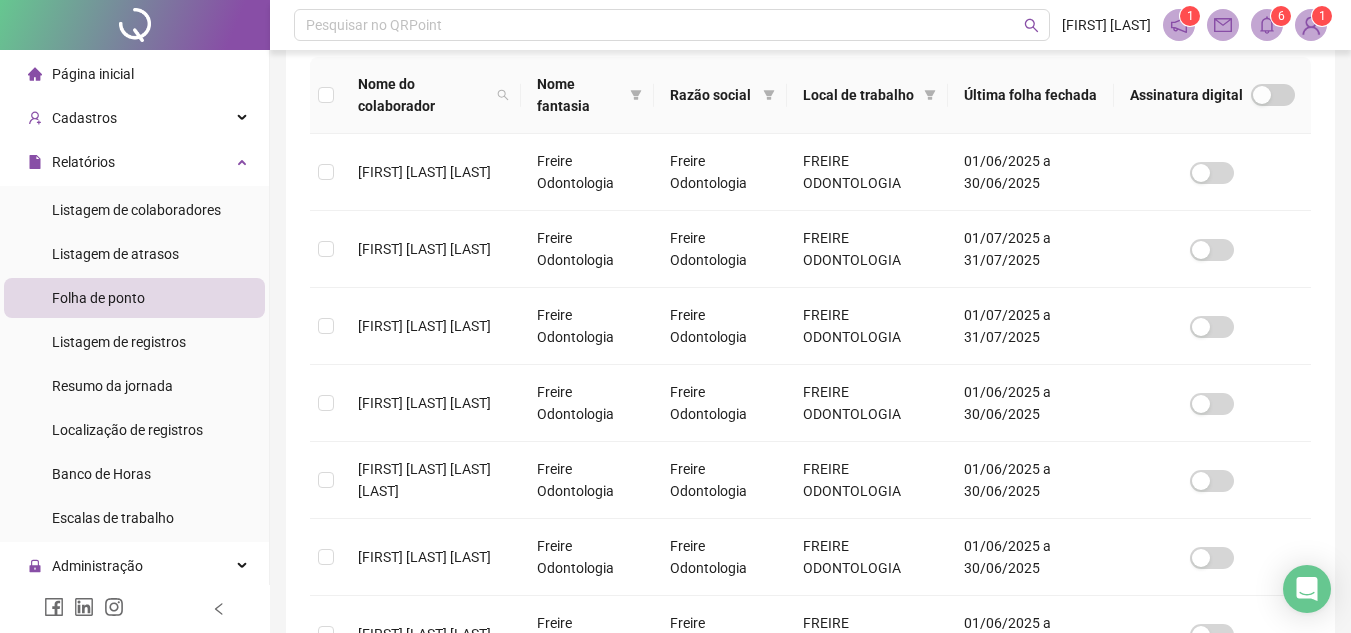 scroll, scrollTop: 349, scrollLeft: 0, axis: vertical 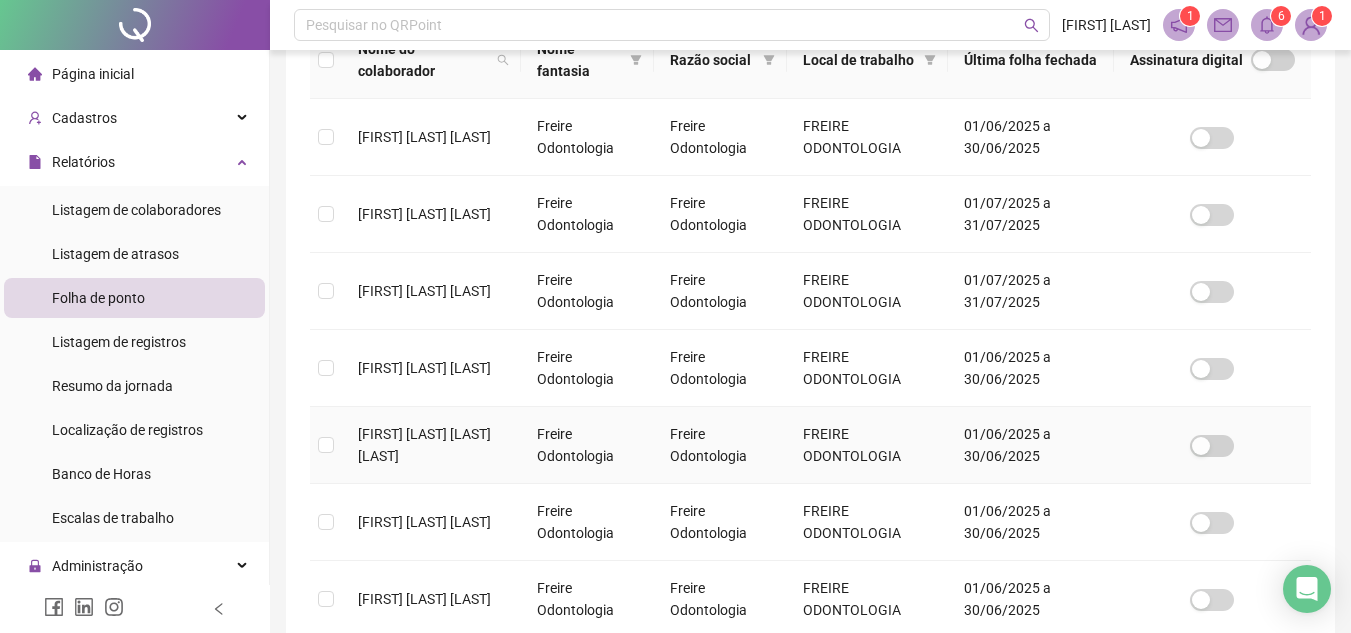 click on "[FIRST] [LAST] [LAST] [LAST]" at bounding box center [431, 445] 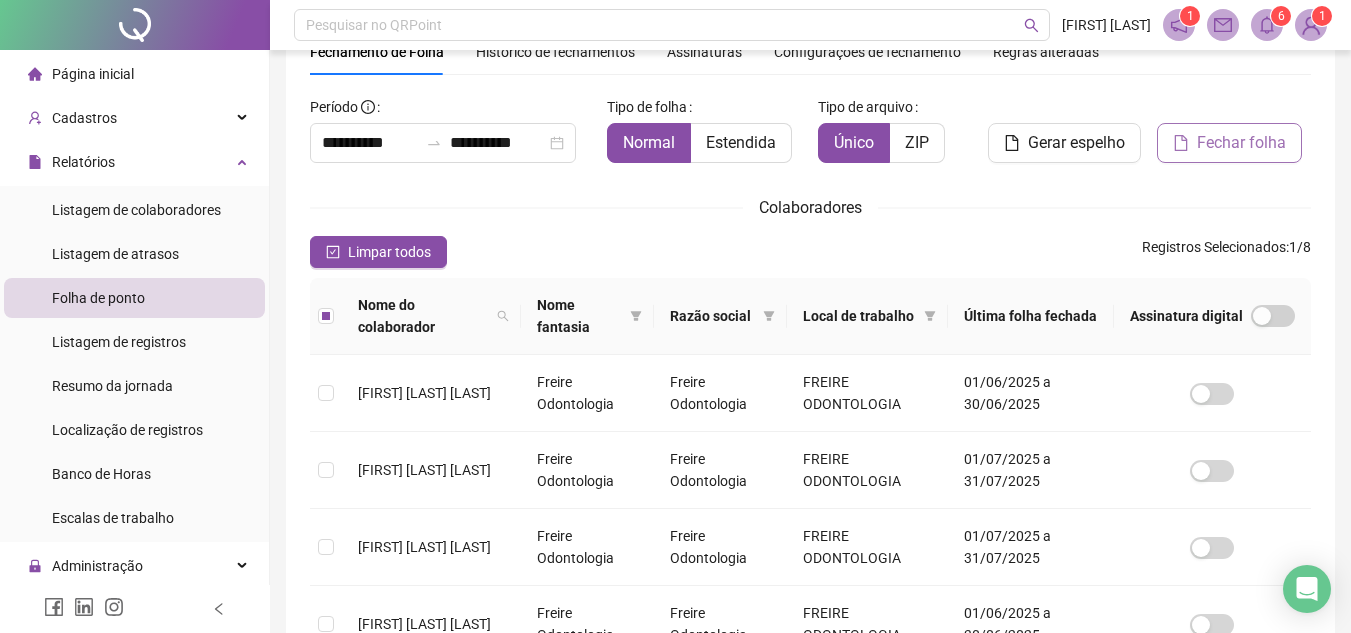 click on "Fechar folha" at bounding box center [1229, 143] 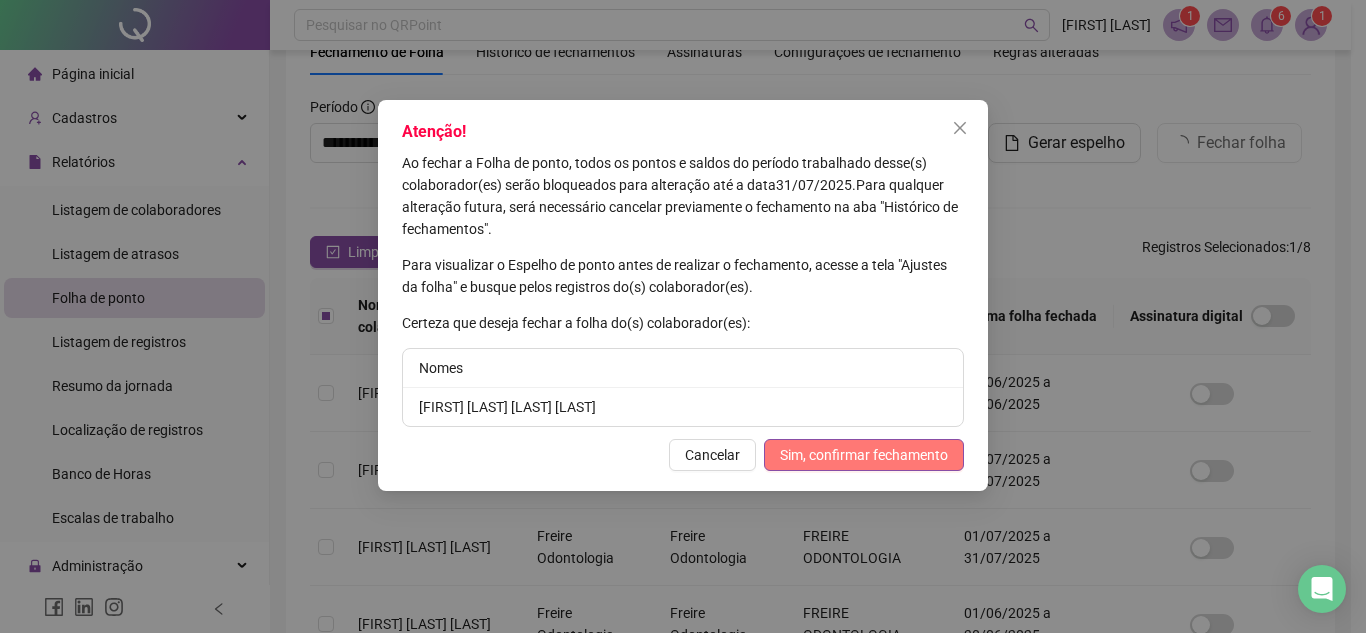 click on "Sim, confirmar fechamento" at bounding box center [864, 455] 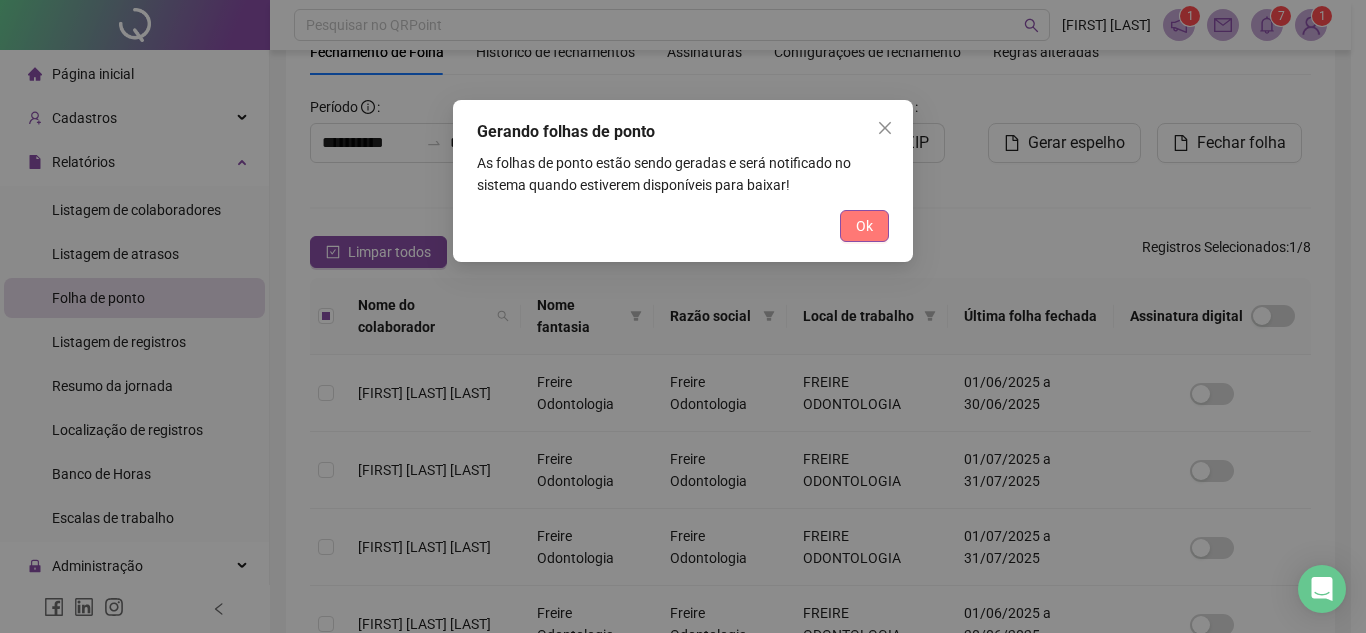 click on "Ok" at bounding box center (864, 226) 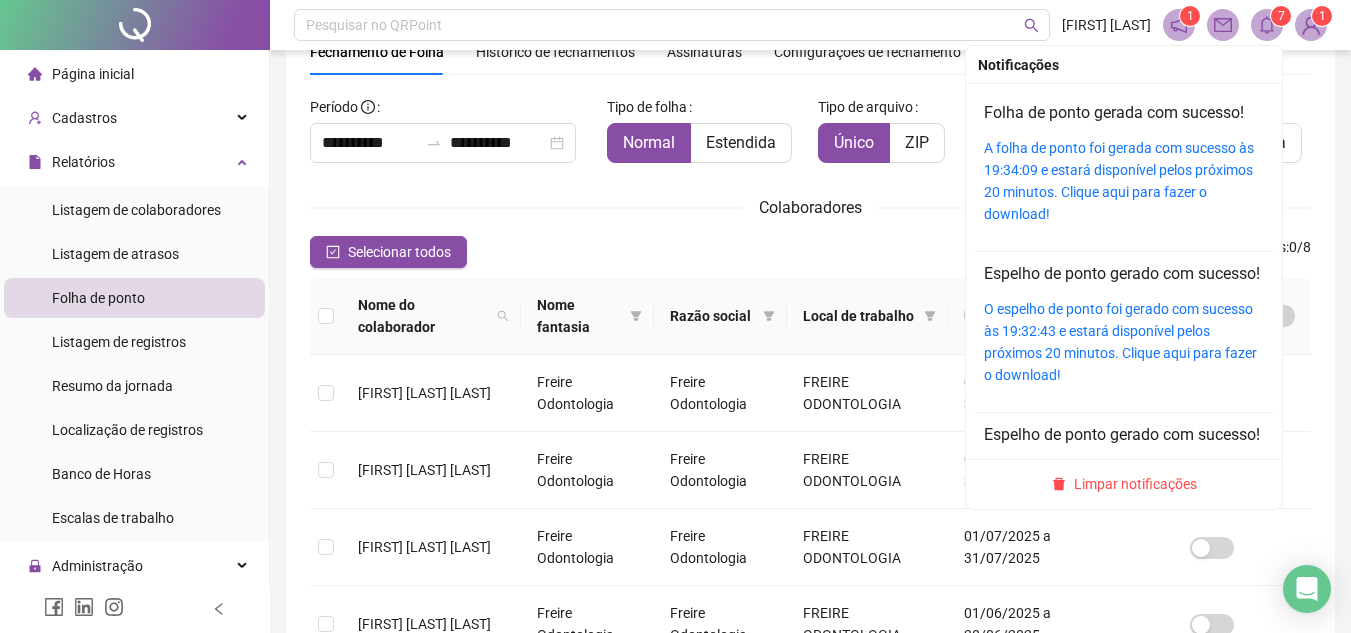 click at bounding box center [1267, 25] 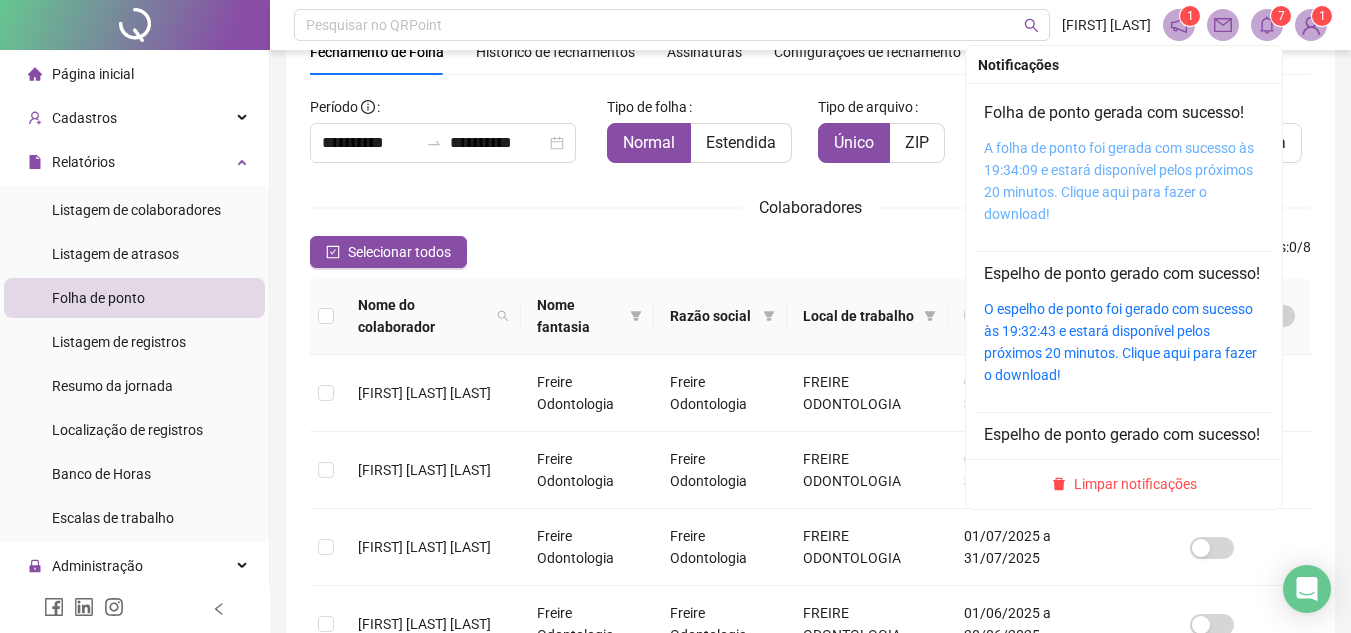 click on "A folha de ponto foi gerada com sucesso às 19:34:09 e estará disponível pelos próximos 20 minutos.
Clique aqui para fazer o download!" at bounding box center (1119, 181) 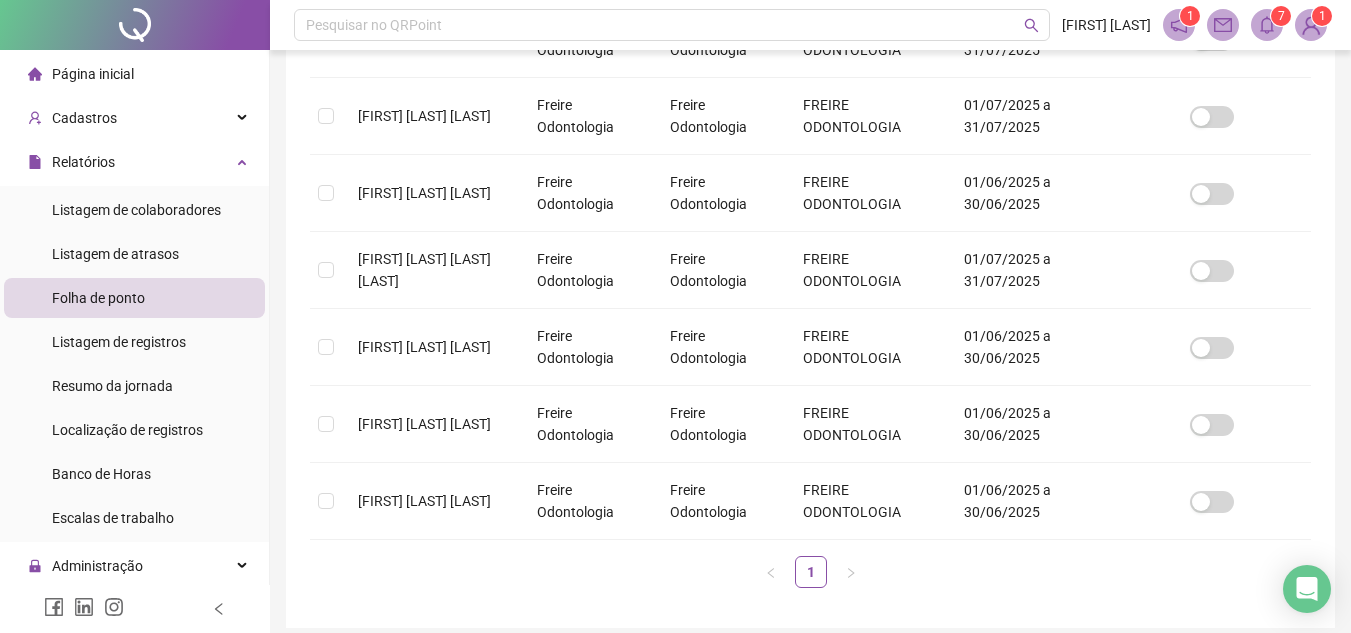 scroll, scrollTop: 551, scrollLeft: 0, axis: vertical 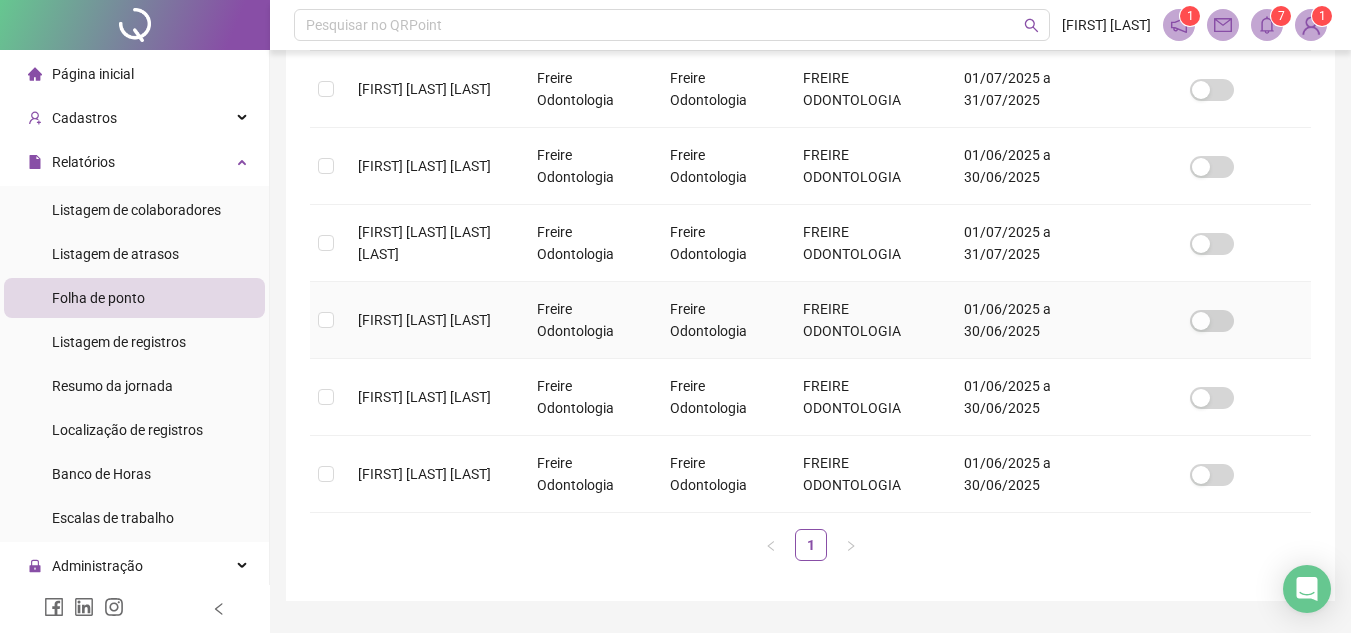 click on "[FIRST] [LAST] [LAST]" at bounding box center (431, 320) 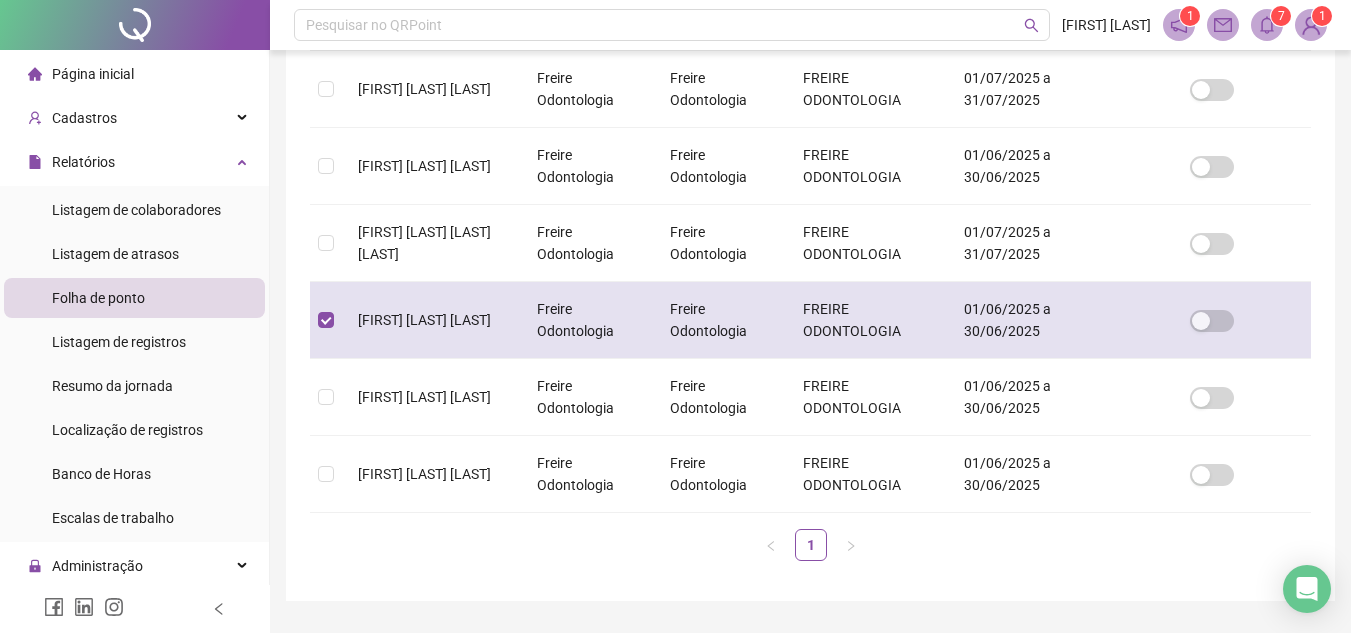 scroll, scrollTop: 93, scrollLeft: 0, axis: vertical 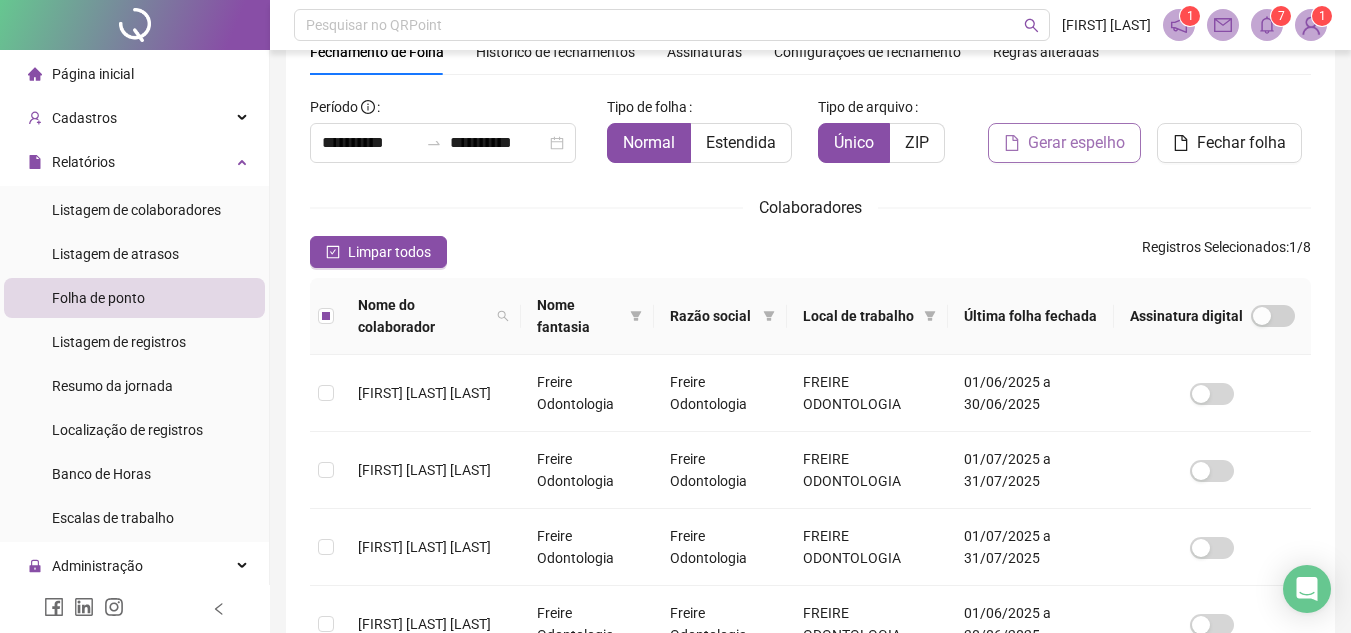 click on "Gerar espelho" at bounding box center [1064, 143] 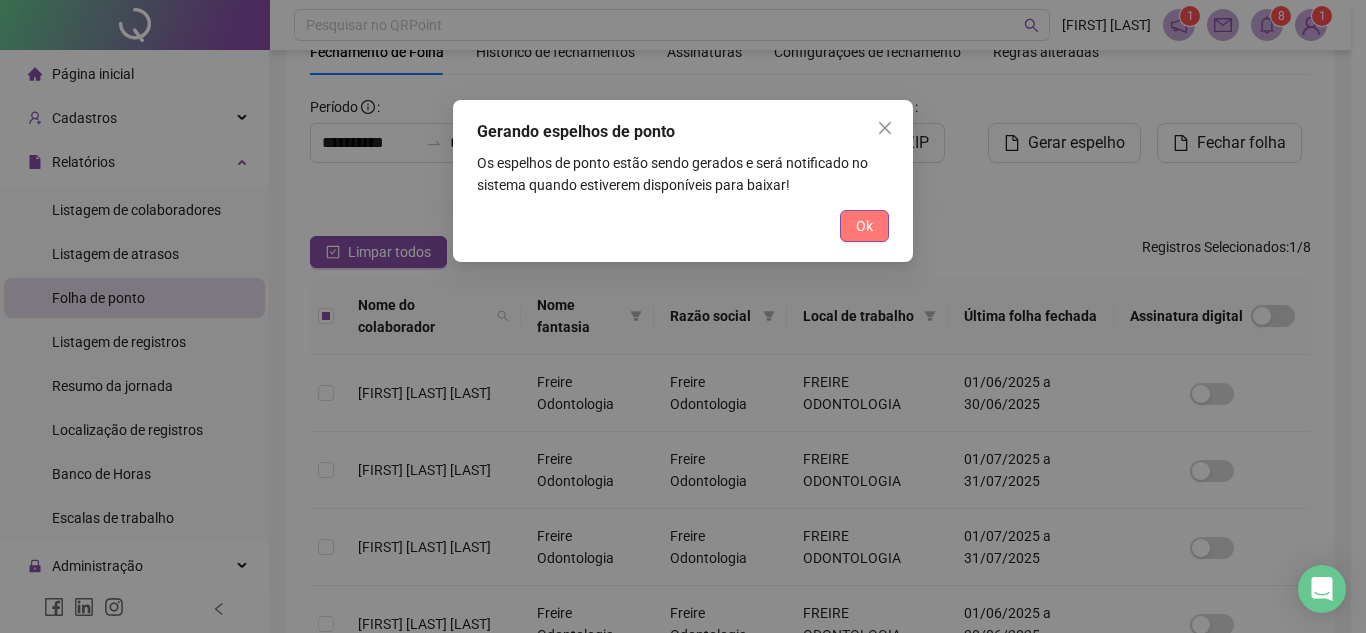 click on "Ok" at bounding box center (864, 226) 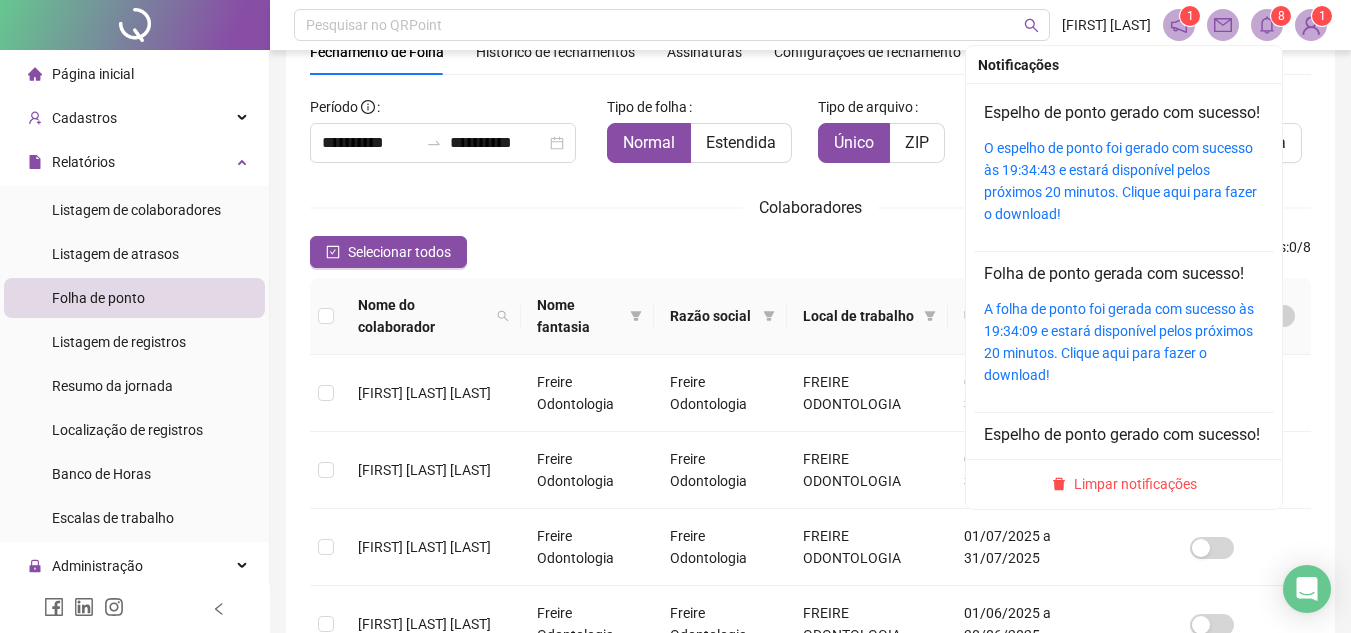 click 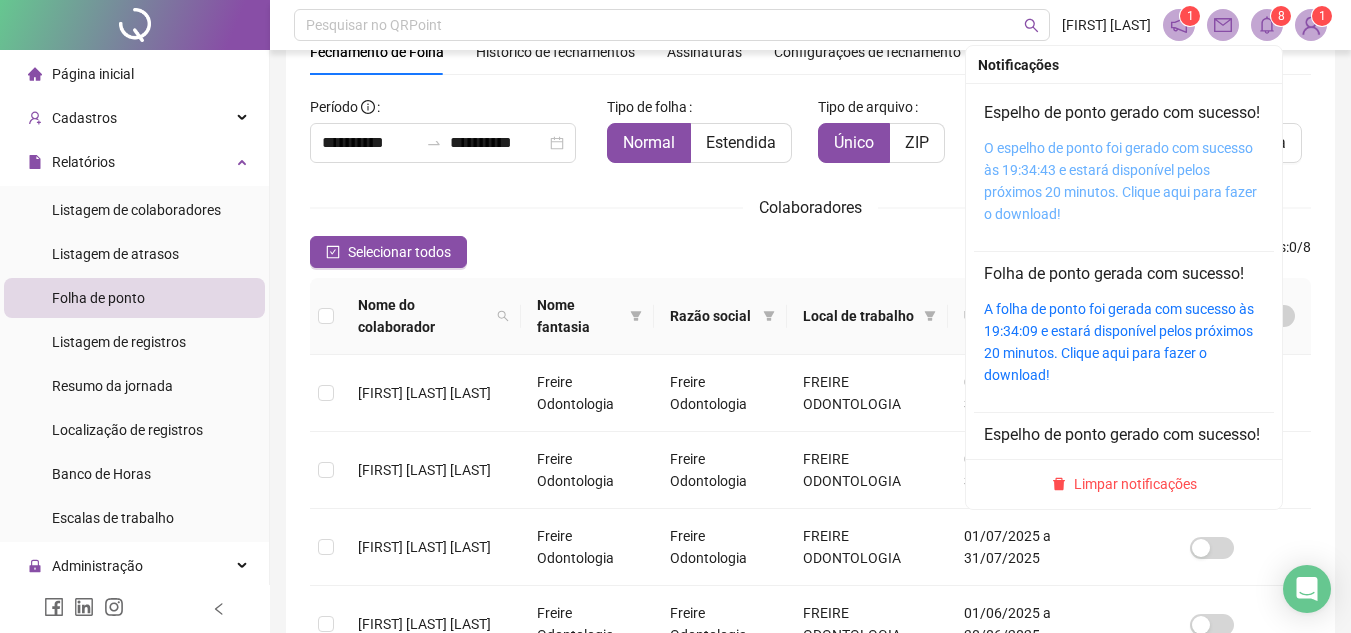 click on "O espelho de ponto foi gerado com sucesso às 19:34:43 e estará disponível pelos próximos 20 minutos.
Clique aqui para fazer o download!" at bounding box center (1120, 181) 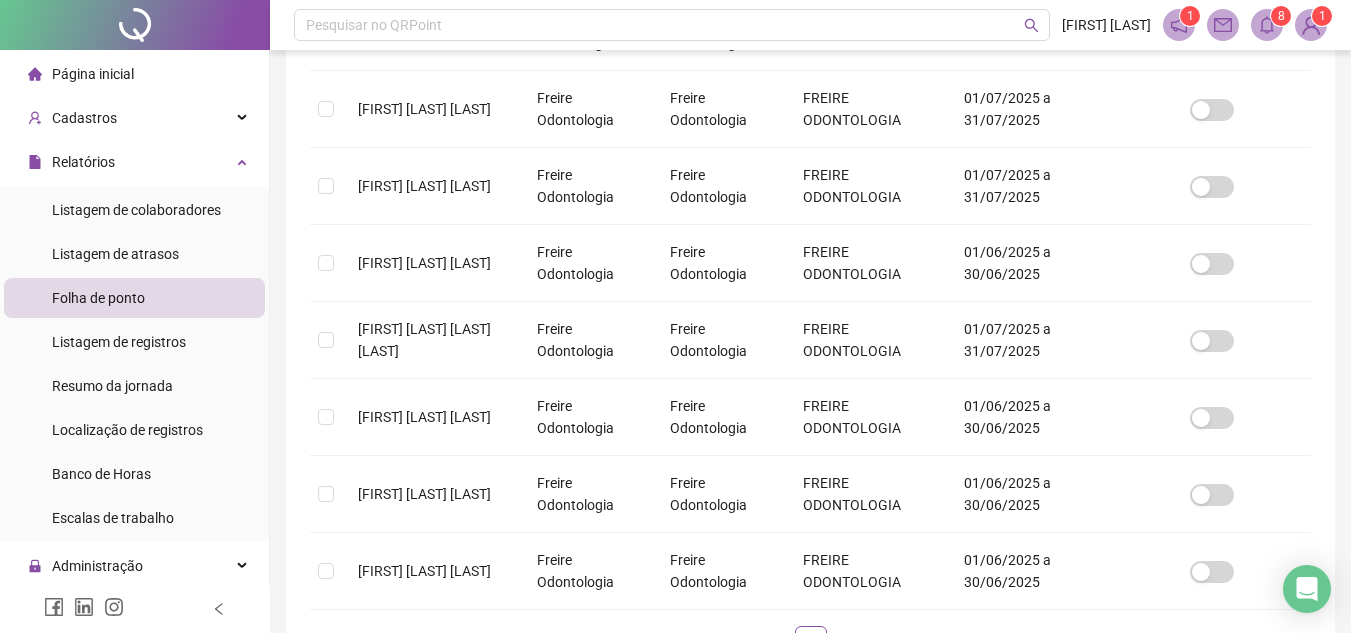 scroll, scrollTop: 506, scrollLeft: 0, axis: vertical 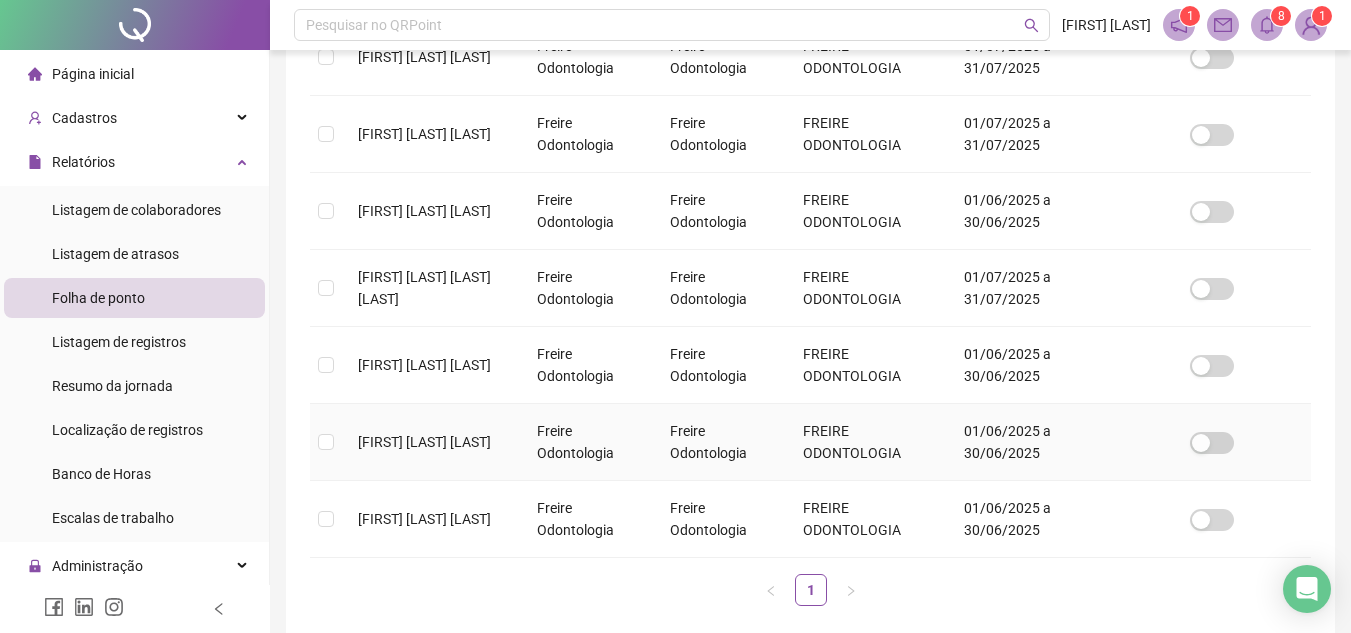 click on "[FIRST] [LAST] [LAST]" at bounding box center (424, 442) 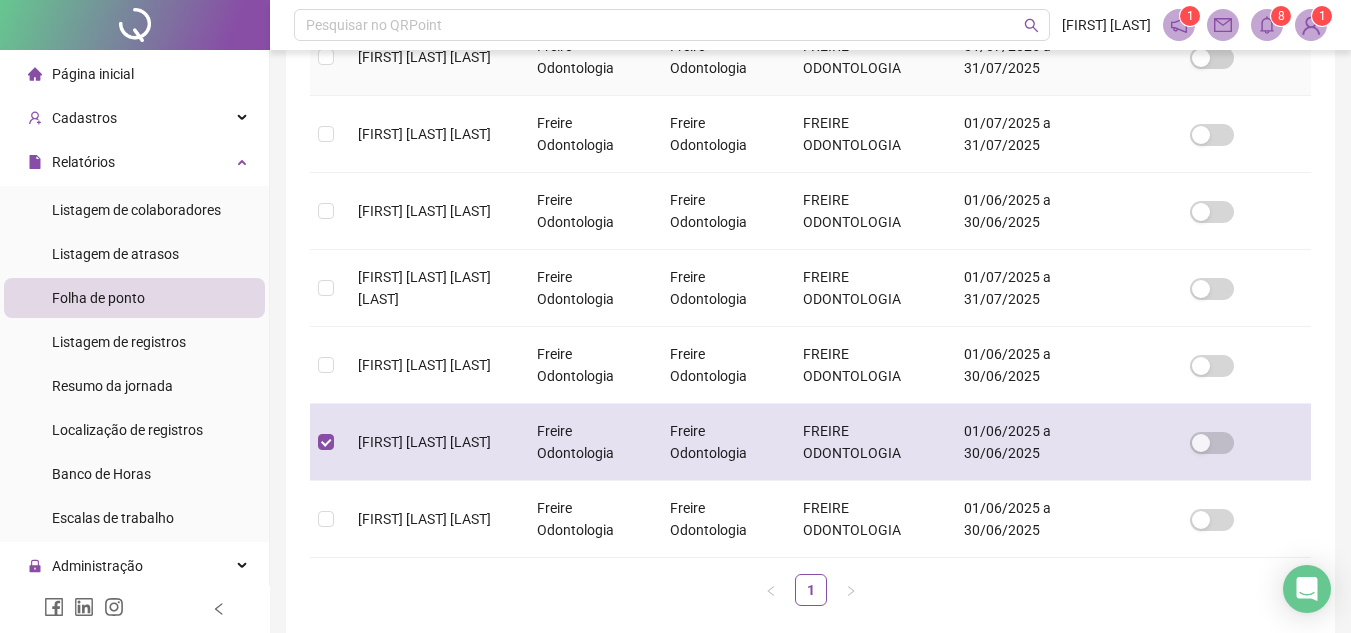scroll, scrollTop: 93, scrollLeft: 0, axis: vertical 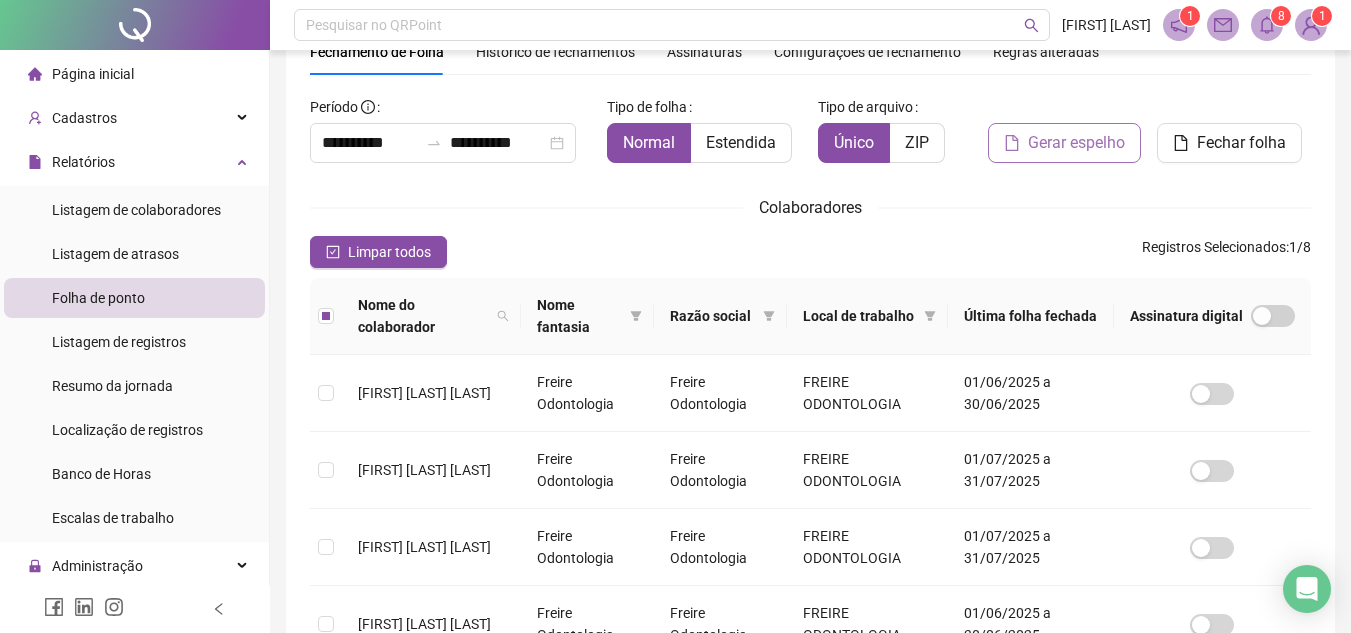click on "Gerar espelho" at bounding box center (1076, 143) 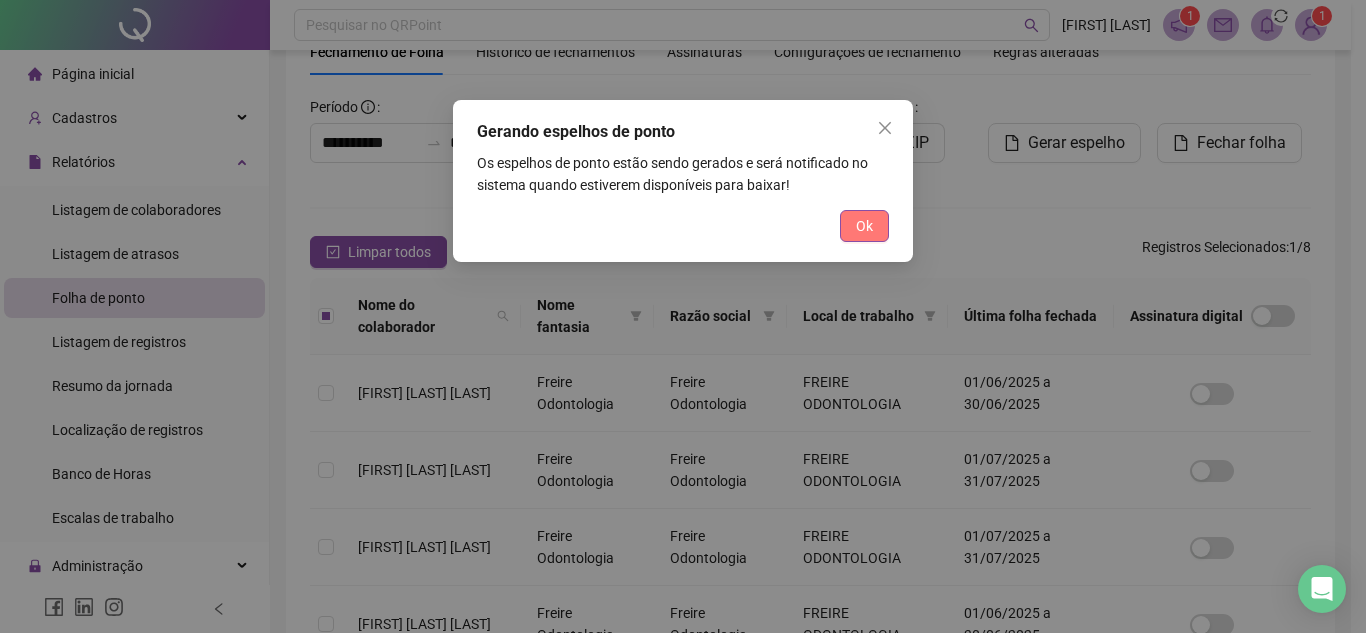 click on "Ok" at bounding box center (864, 226) 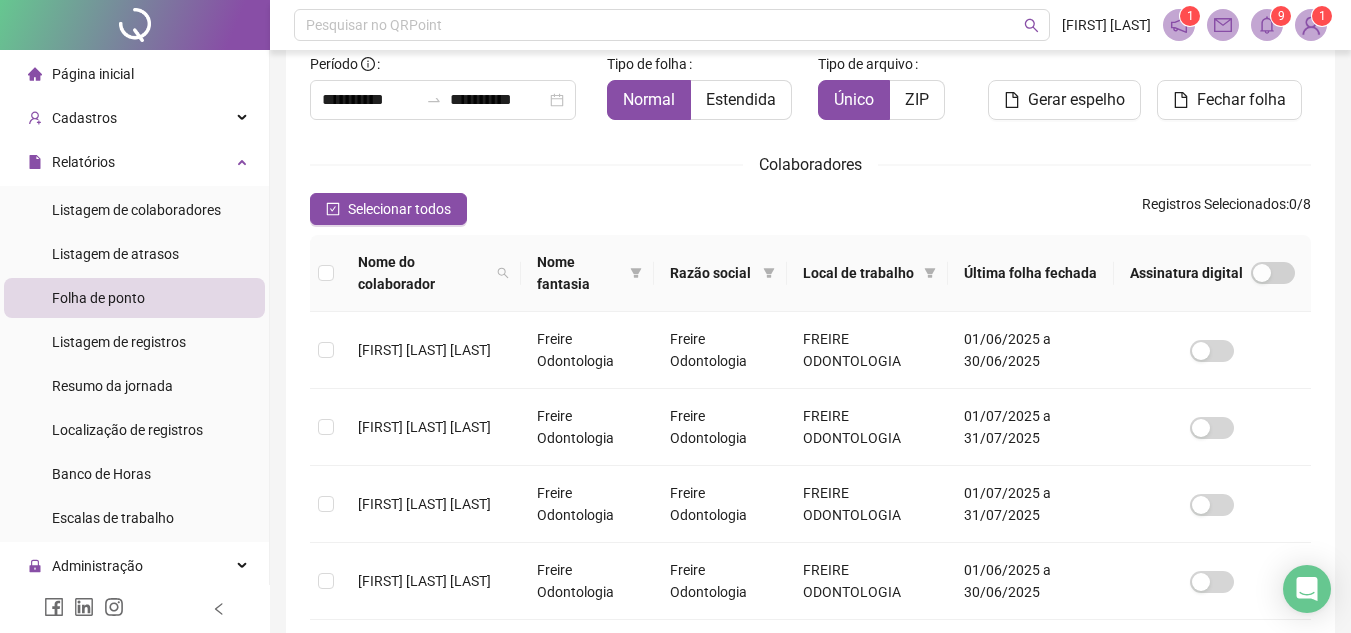 scroll, scrollTop: 93, scrollLeft: 0, axis: vertical 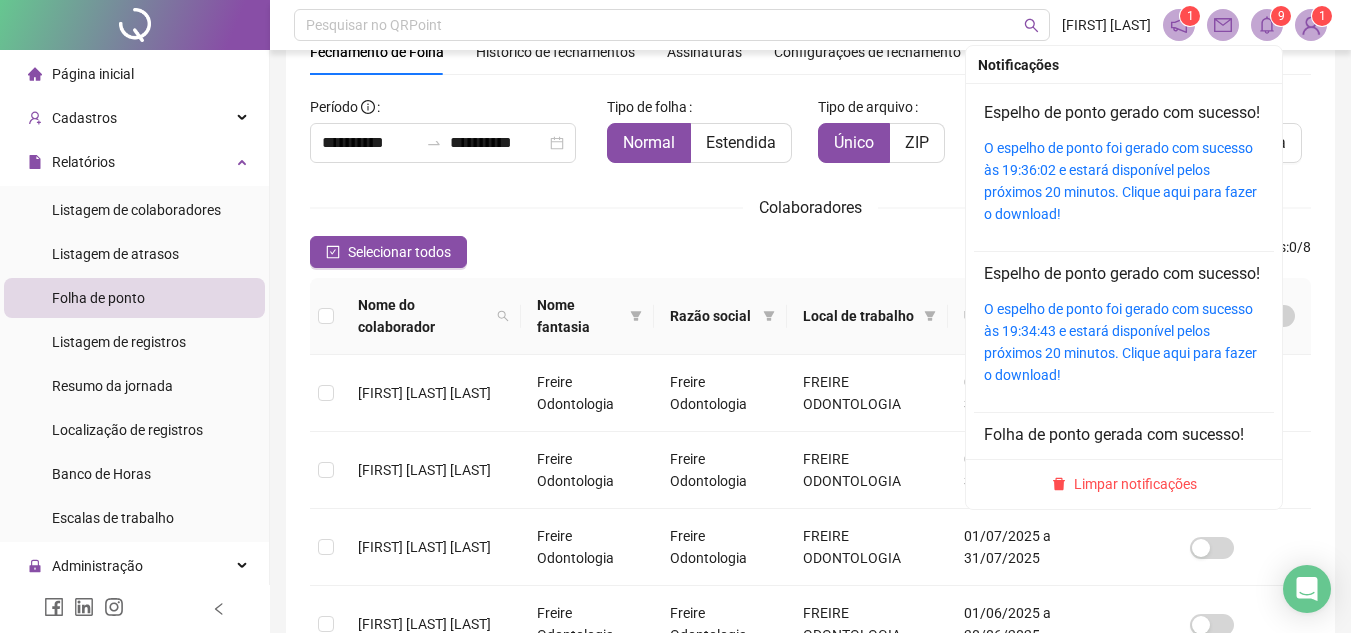 click at bounding box center [1267, 25] 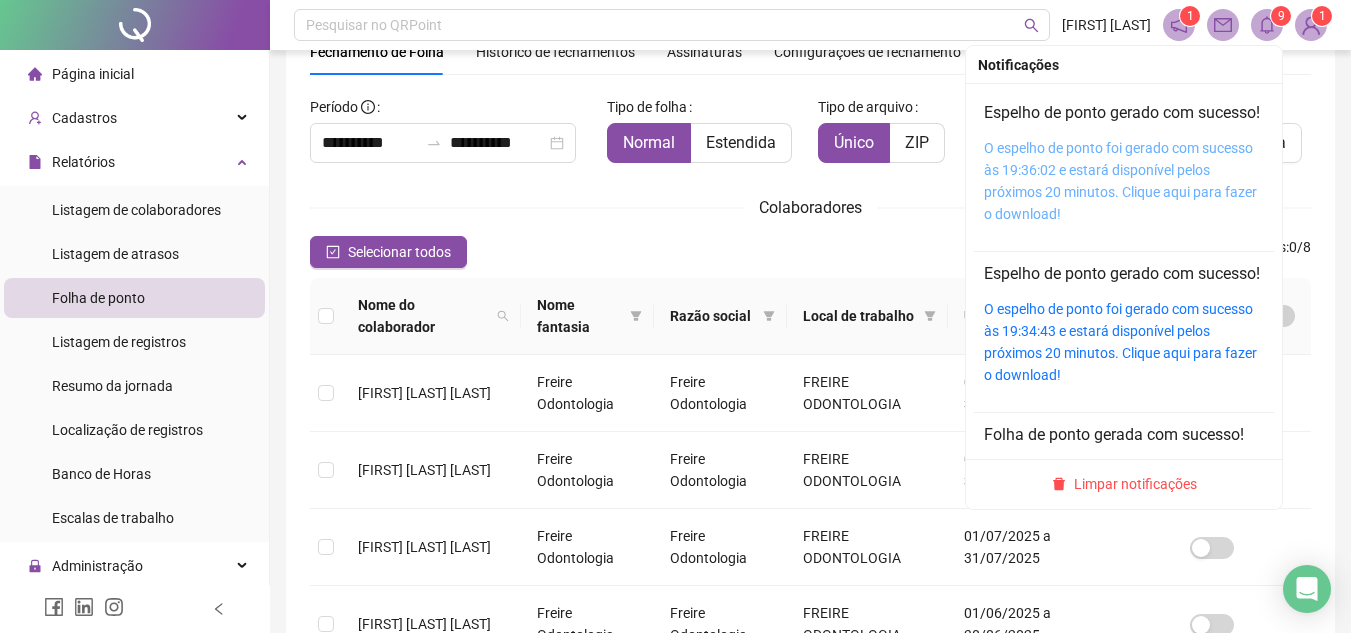 click on "O espelho de ponto foi gerado com sucesso às 19:36:02 e estará disponível pelos próximos 20 minutos.
Clique aqui para fazer o download!" at bounding box center (1120, 181) 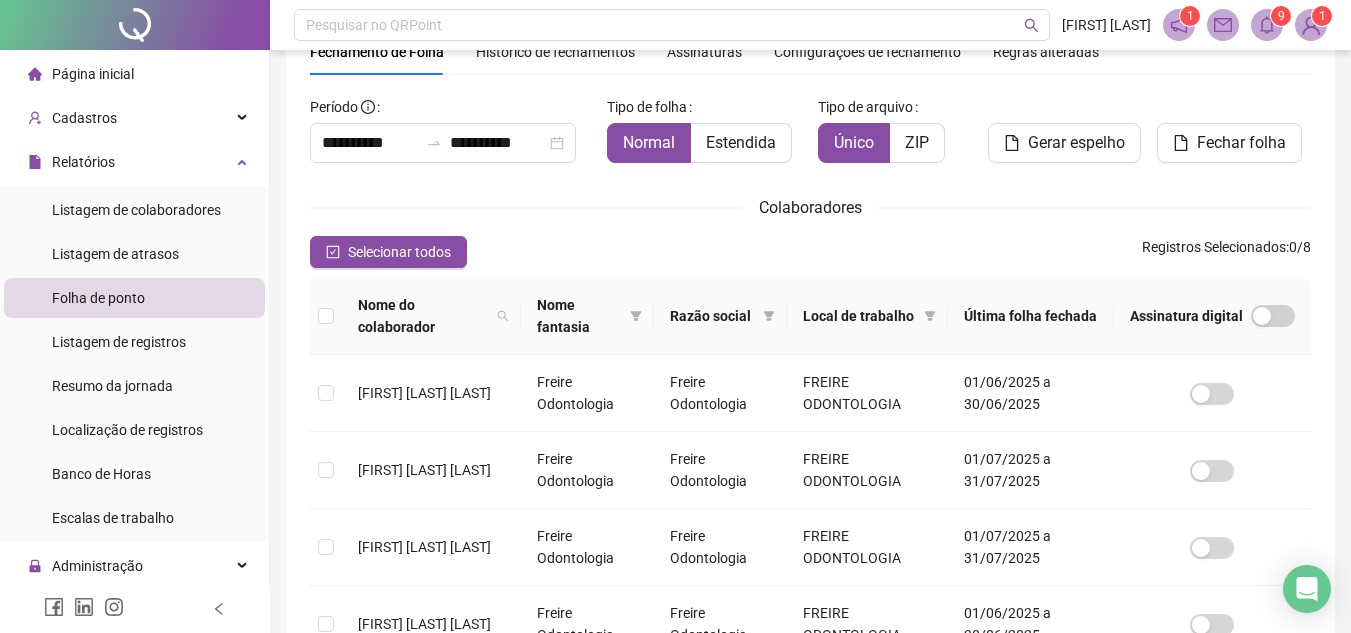 scroll, scrollTop: 605, scrollLeft: 0, axis: vertical 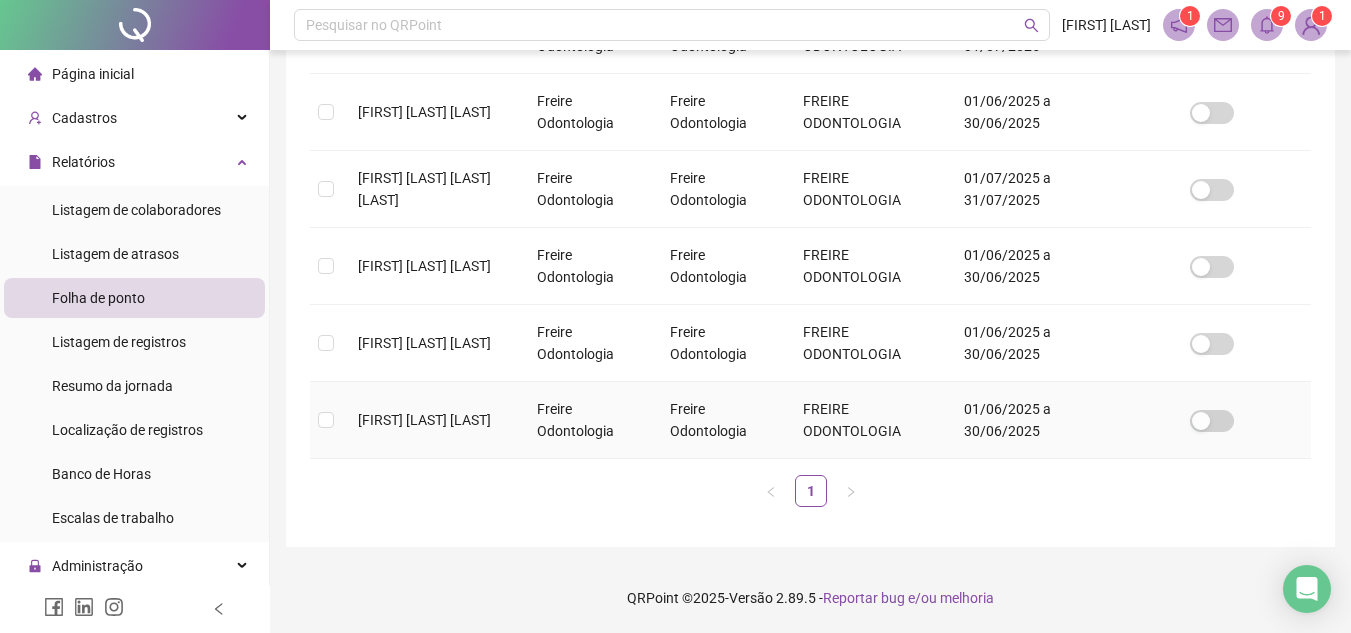 click on "[FIRST] [LAST] [LAST]" at bounding box center [431, 420] 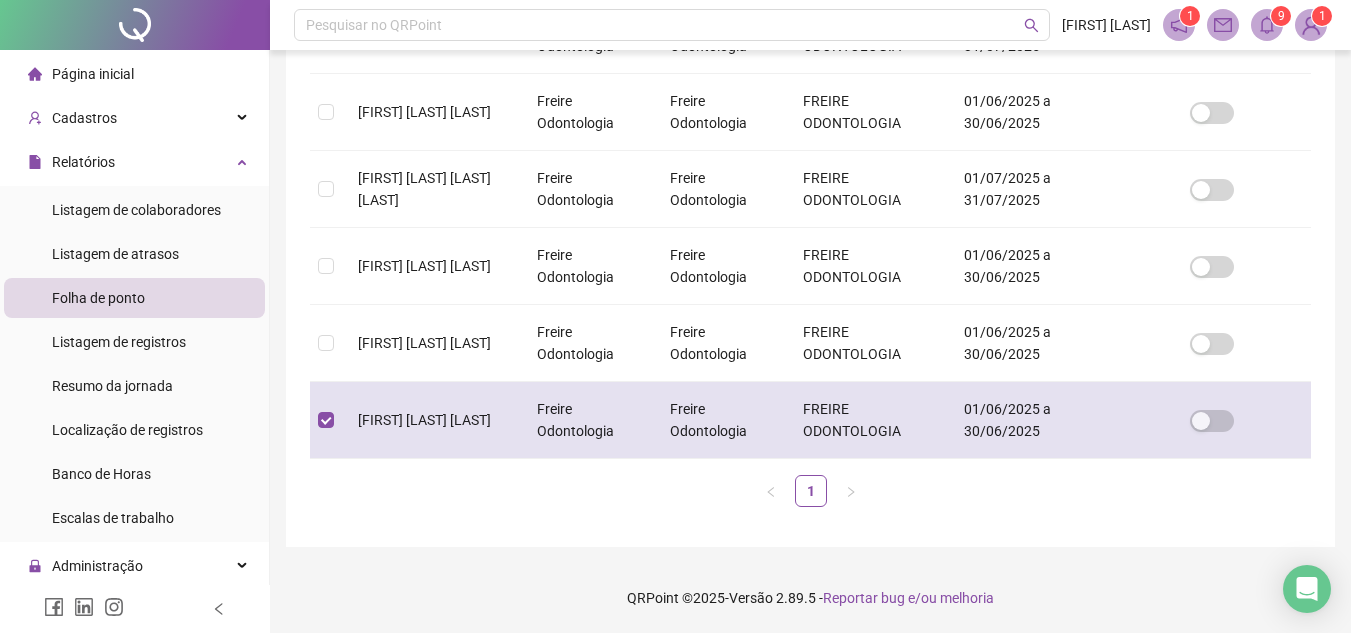 scroll, scrollTop: 93, scrollLeft: 0, axis: vertical 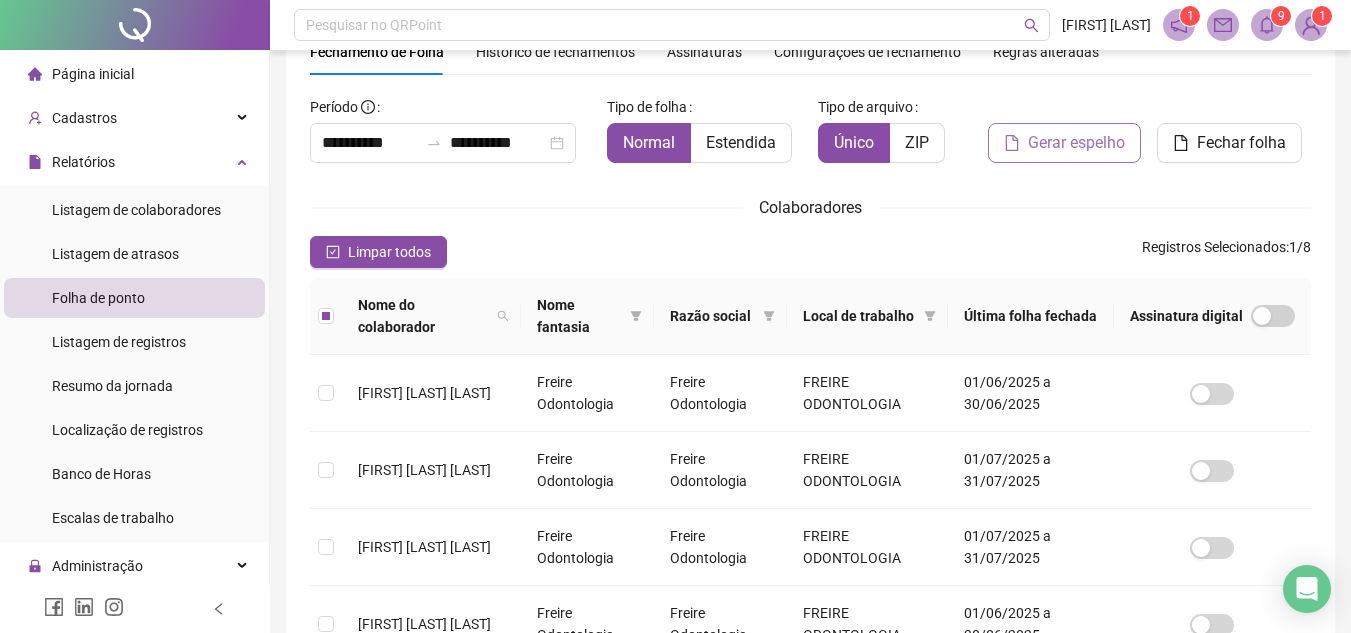 click on "Gerar espelho" at bounding box center (1076, 143) 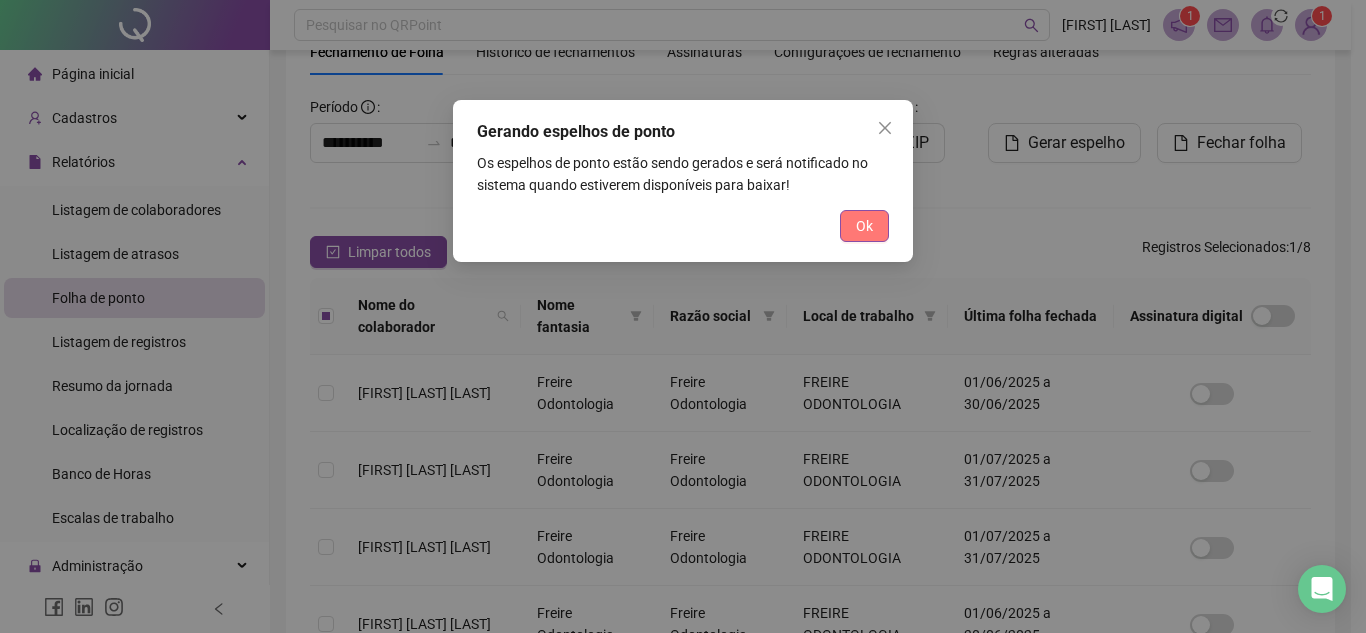click on "Ok" at bounding box center (864, 226) 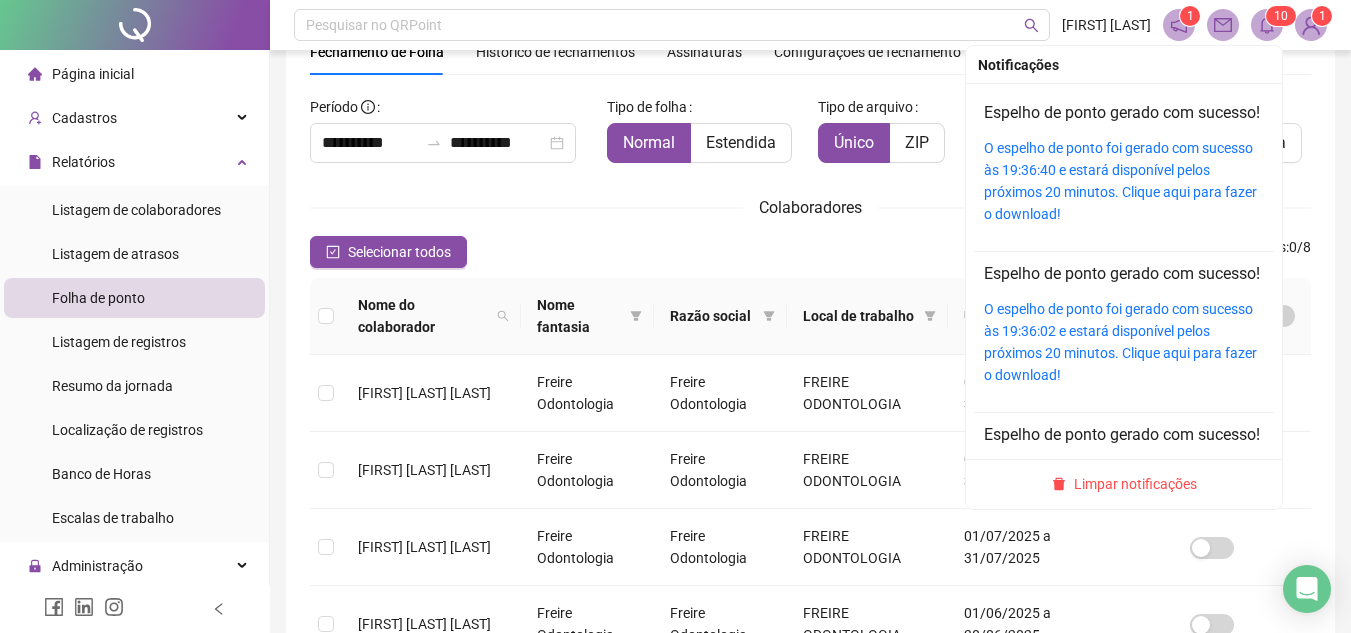 click at bounding box center [1267, 25] 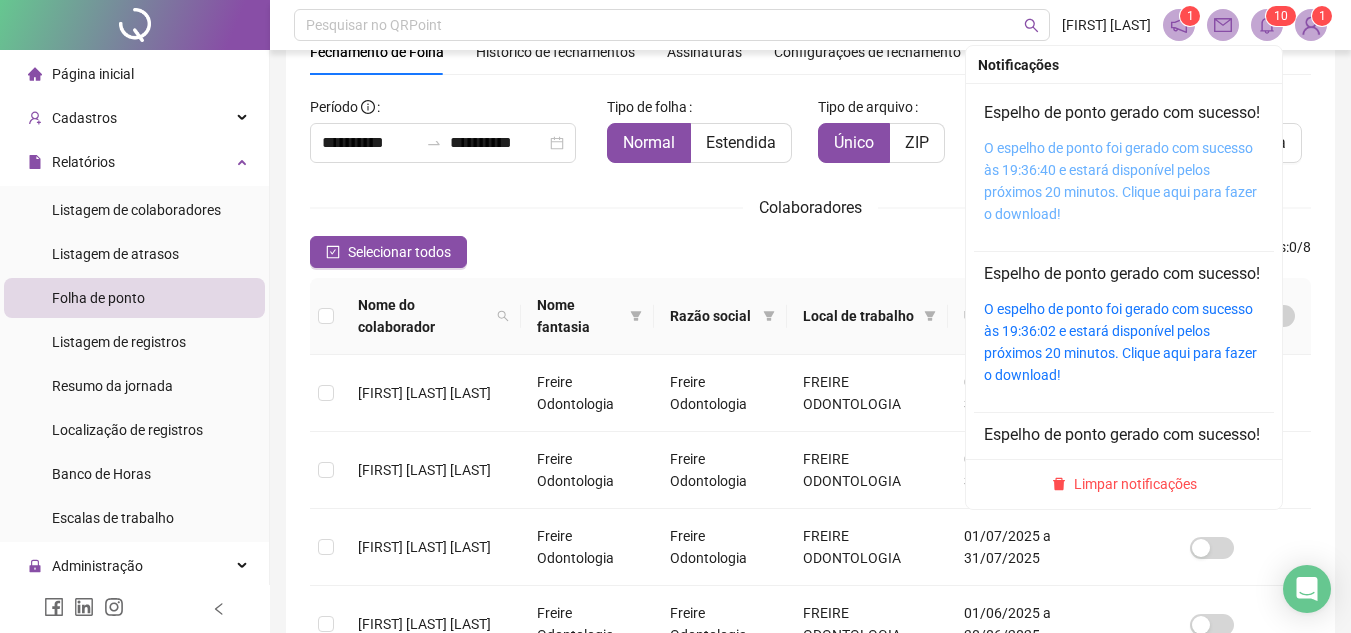 click on "O espelho de ponto foi gerado com sucesso às 19:36:40 e estará disponível pelos próximos 20 minutos.
Clique aqui para fazer o download!" at bounding box center [1120, 181] 